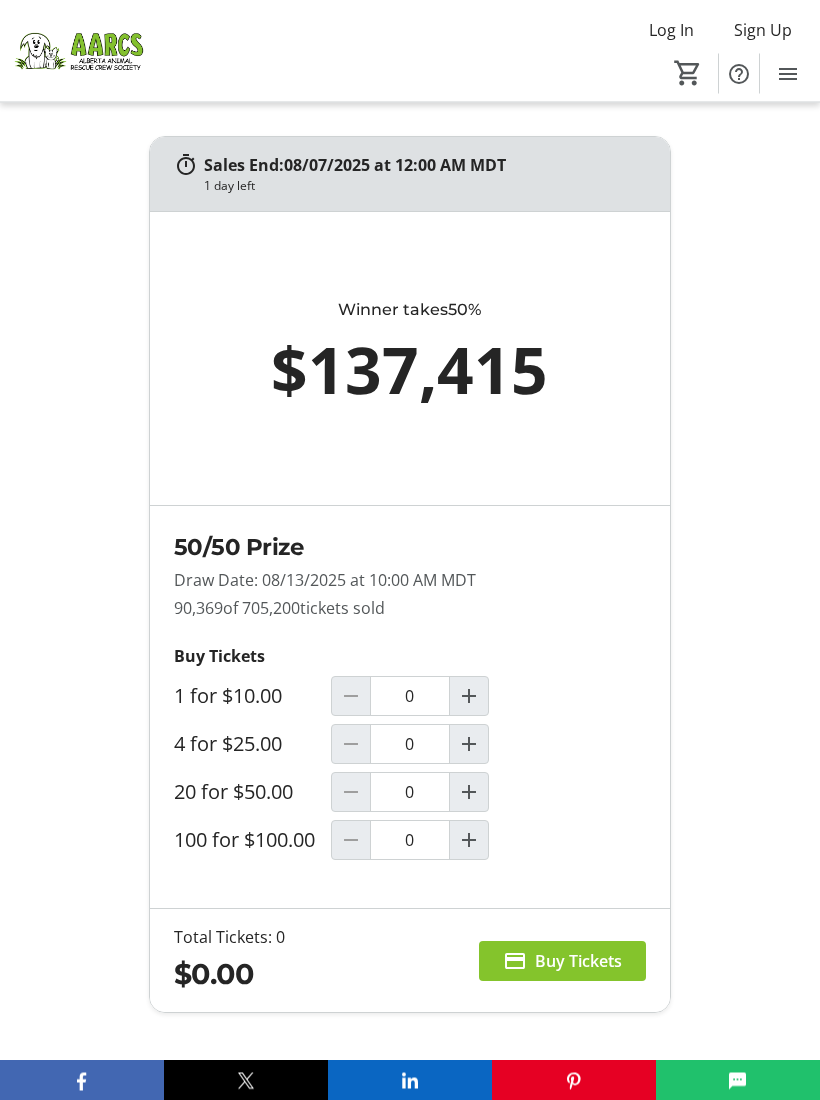 scroll, scrollTop: 1763, scrollLeft: 0, axis: vertical 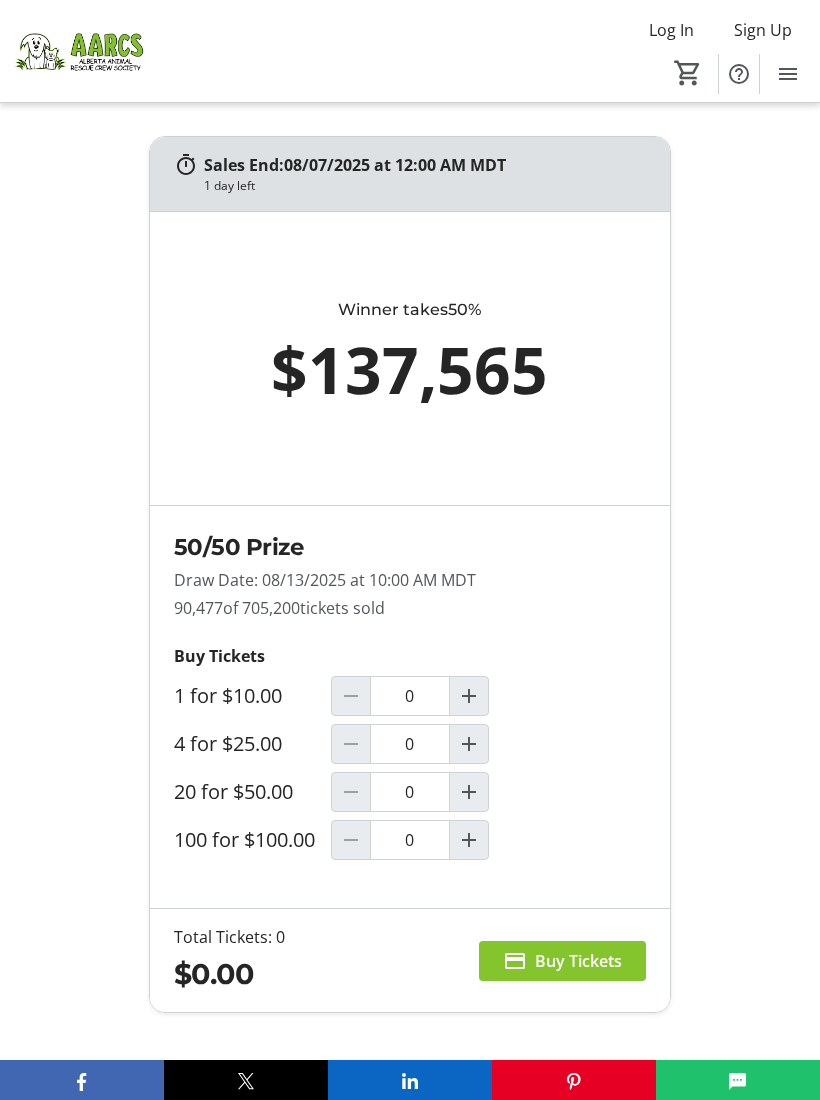 click at bounding box center [469, 792] 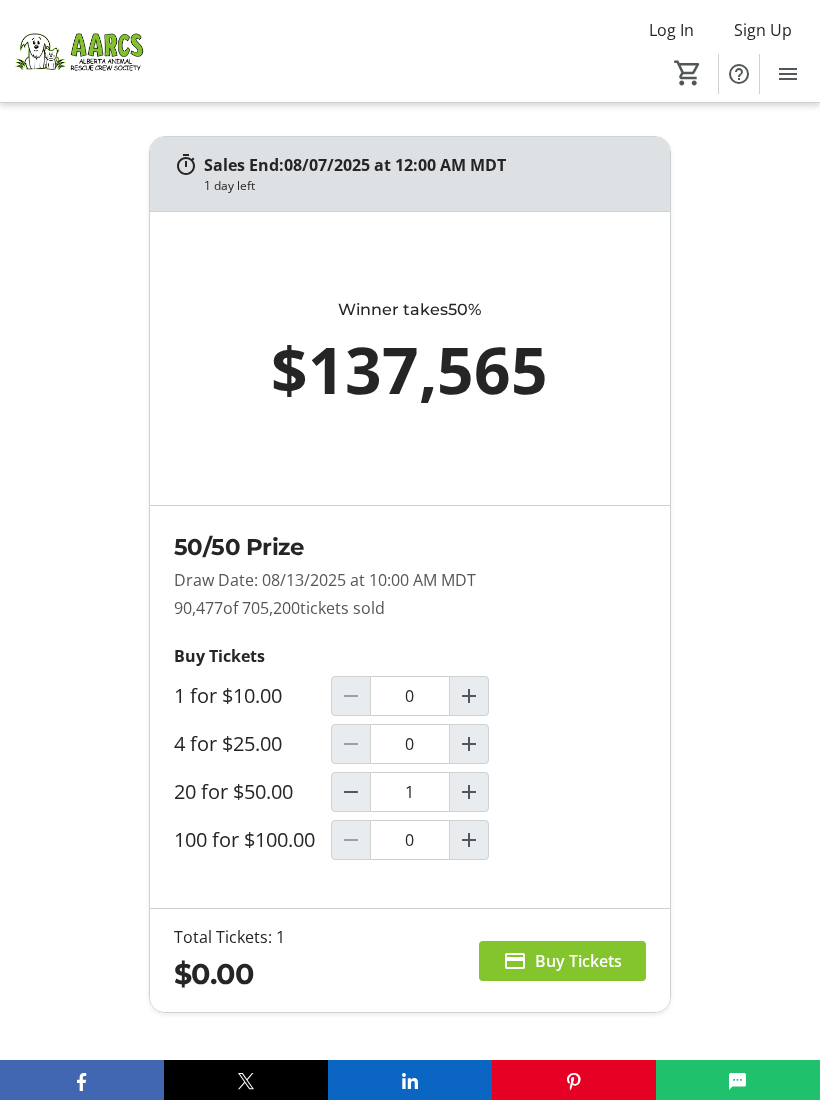 type on "1" 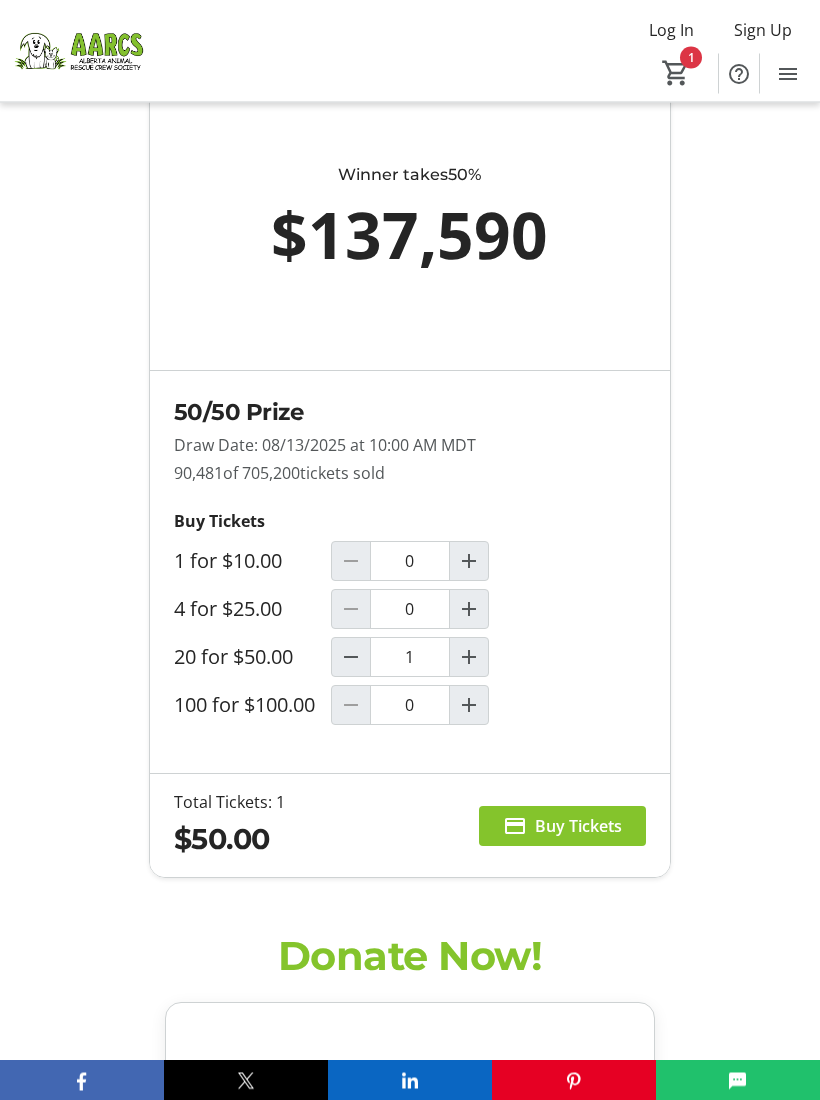 scroll, scrollTop: 1898, scrollLeft: 0, axis: vertical 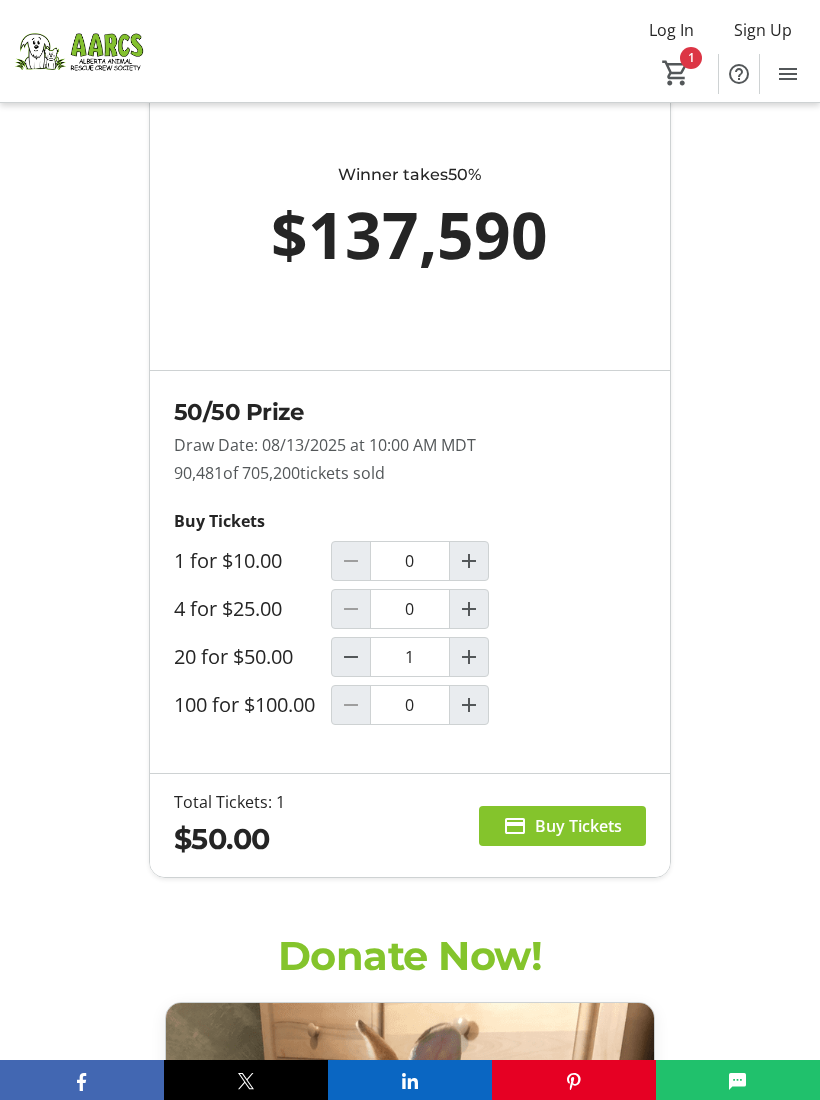click at bounding box center (469, 705) 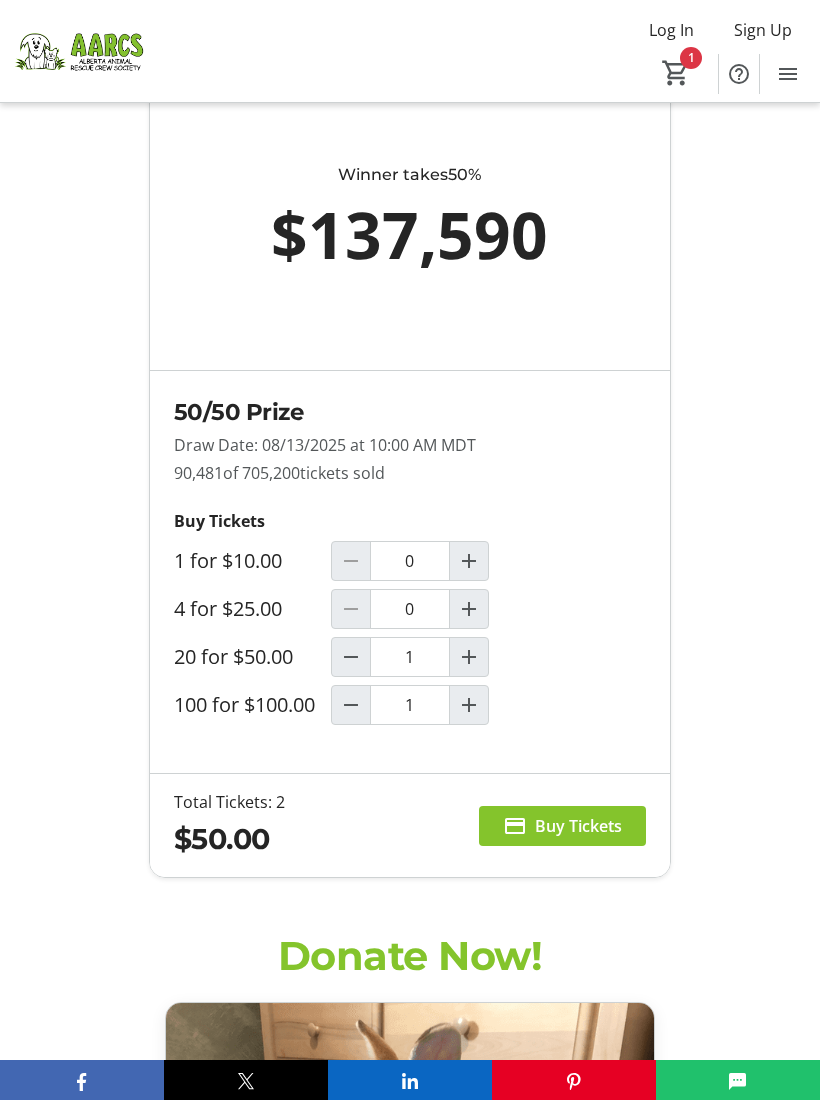click at bounding box center (469, 705) 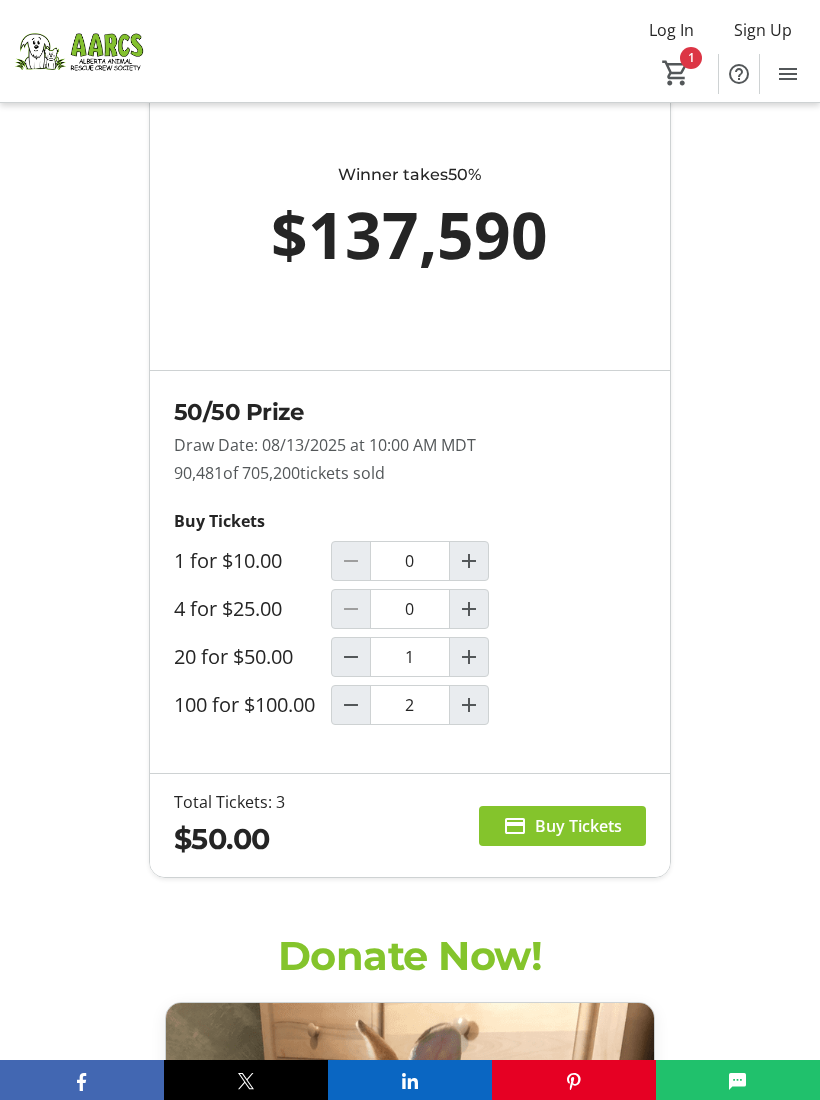 type on "2" 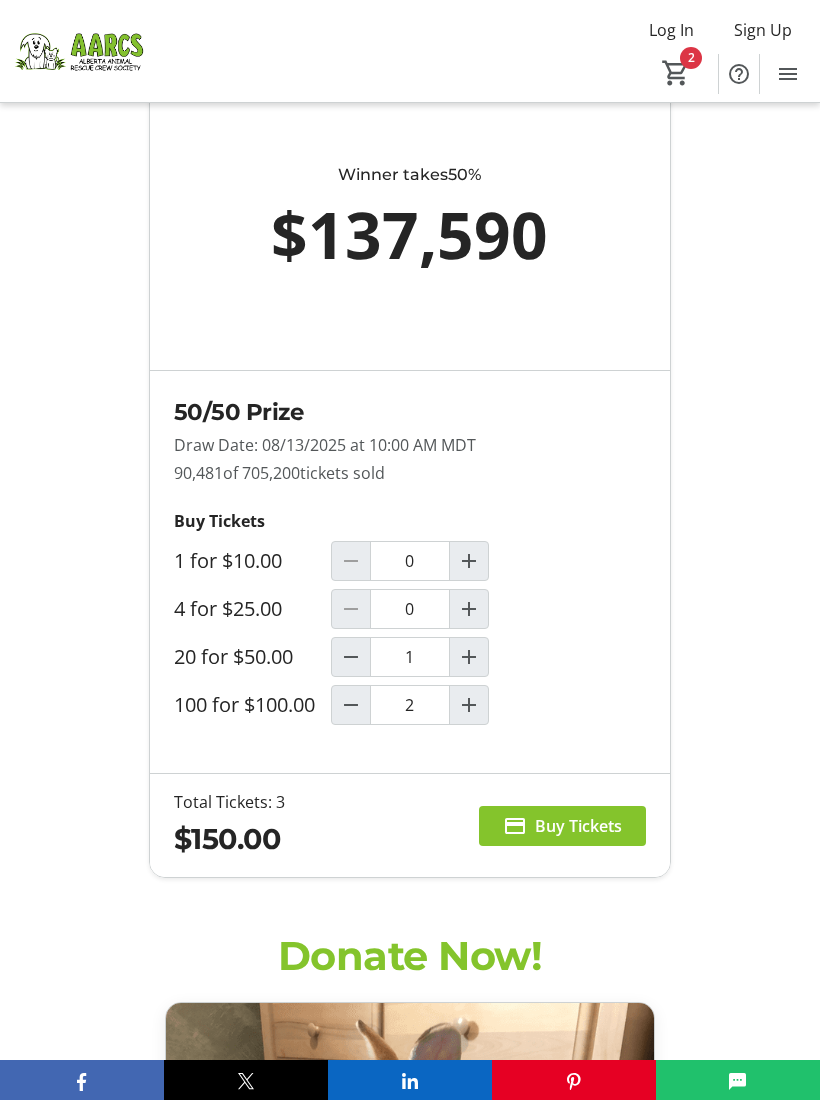 click at bounding box center [351, 657] 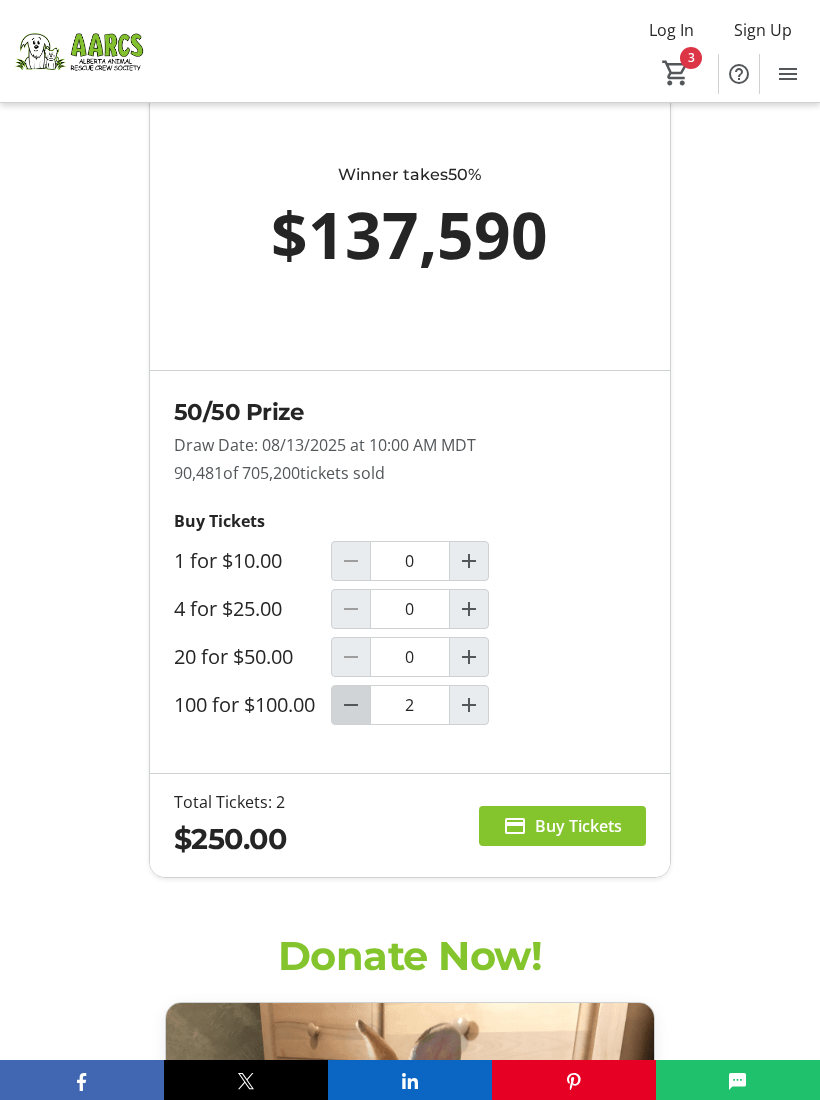 click at bounding box center (351, 705) 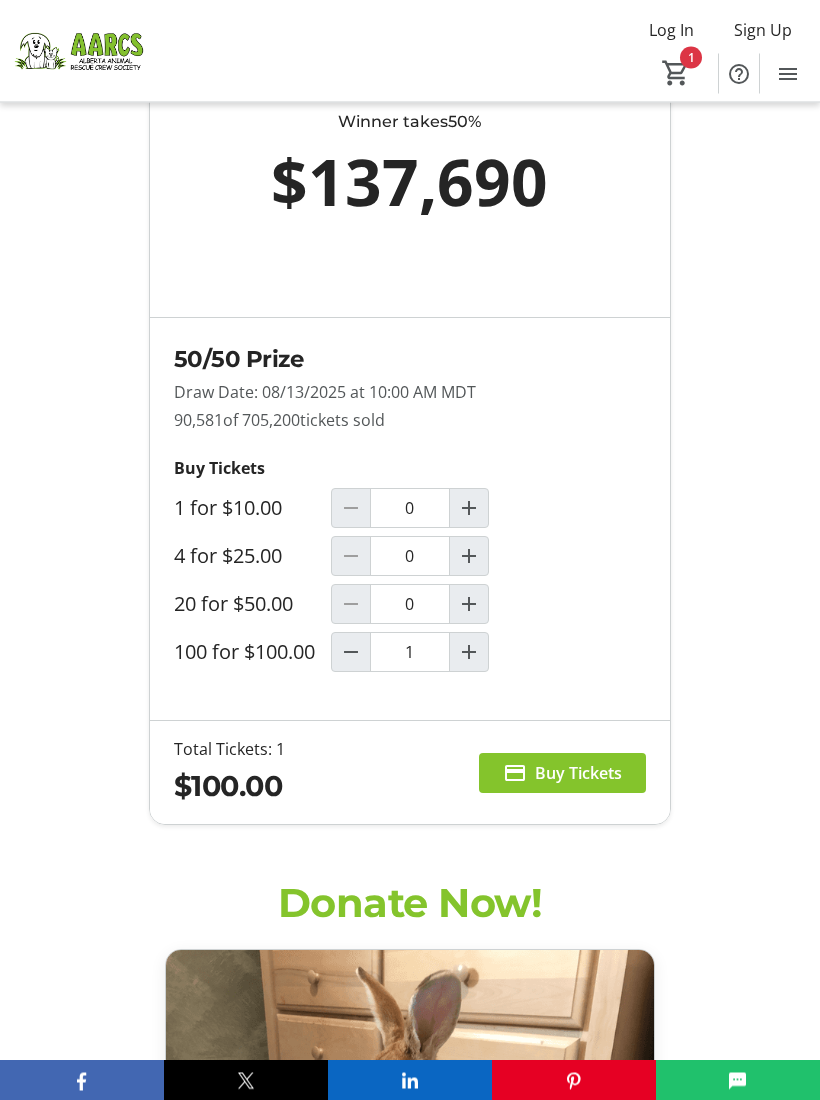 scroll, scrollTop: 1951, scrollLeft: 0, axis: vertical 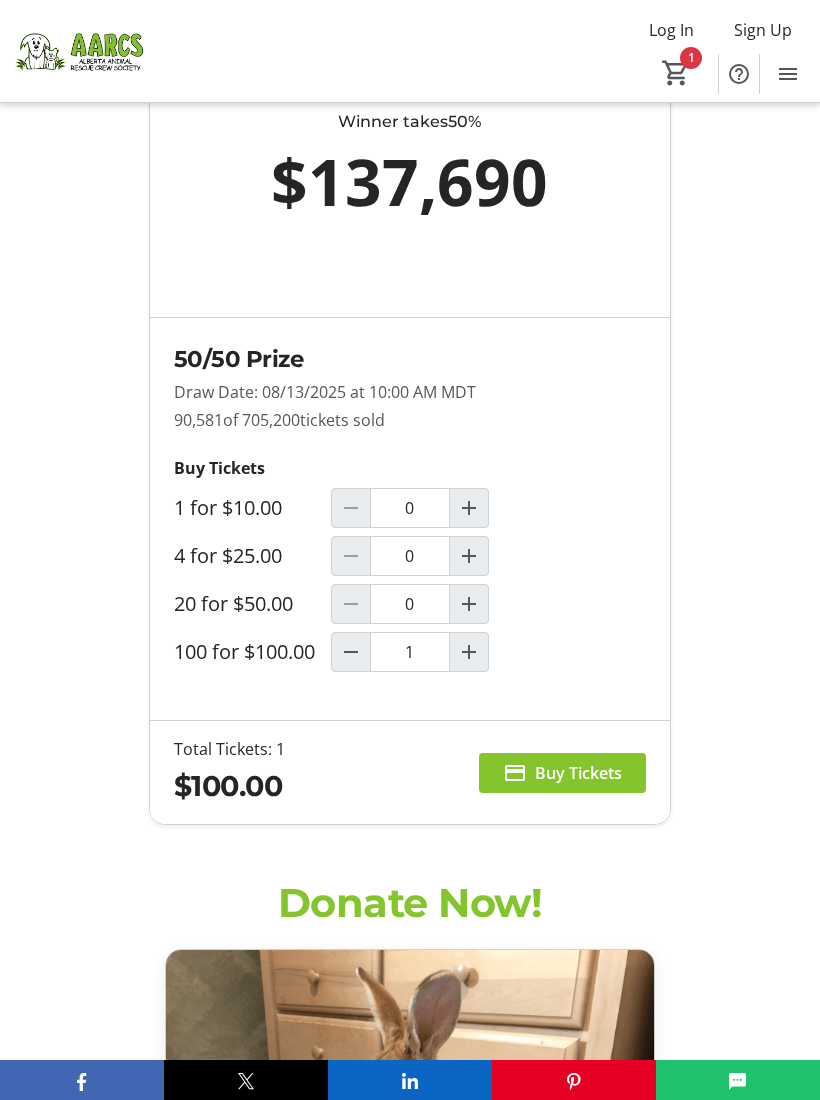 click on "Buy Tickets" at bounding box center [578, 773] 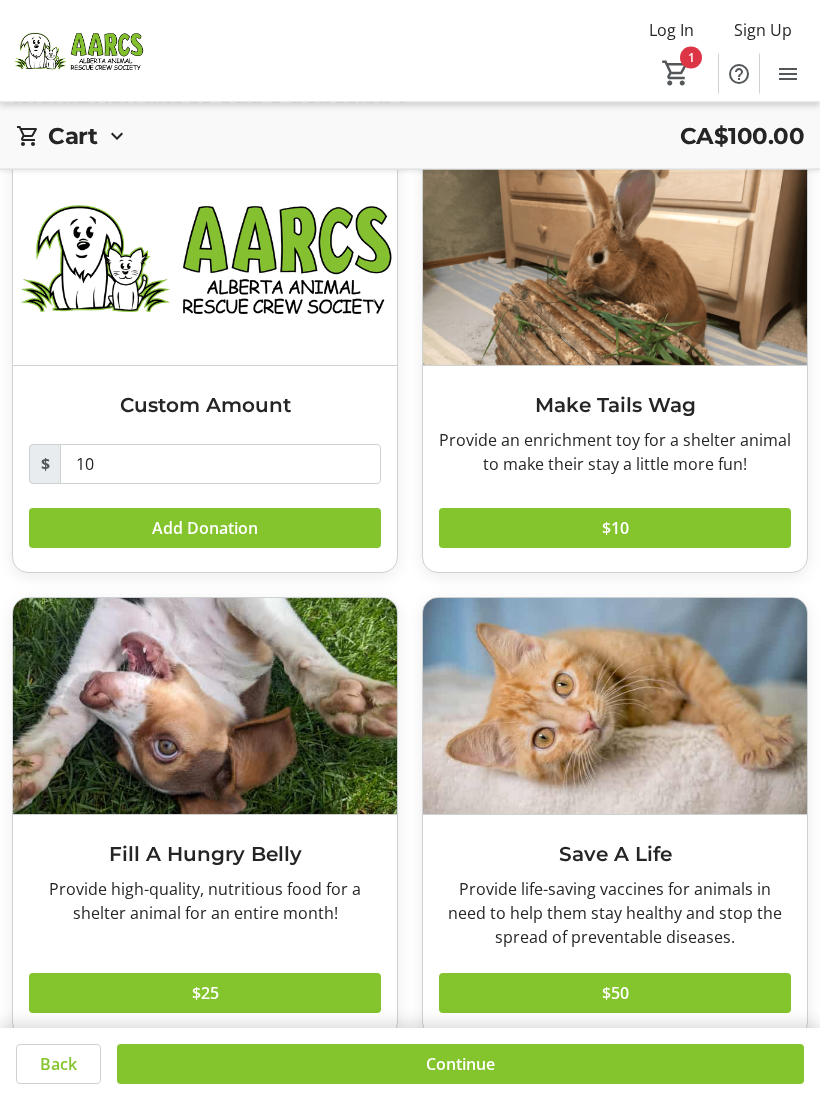 scroll, scrollTop: 95, scrollLeft: 0, axis: vertical 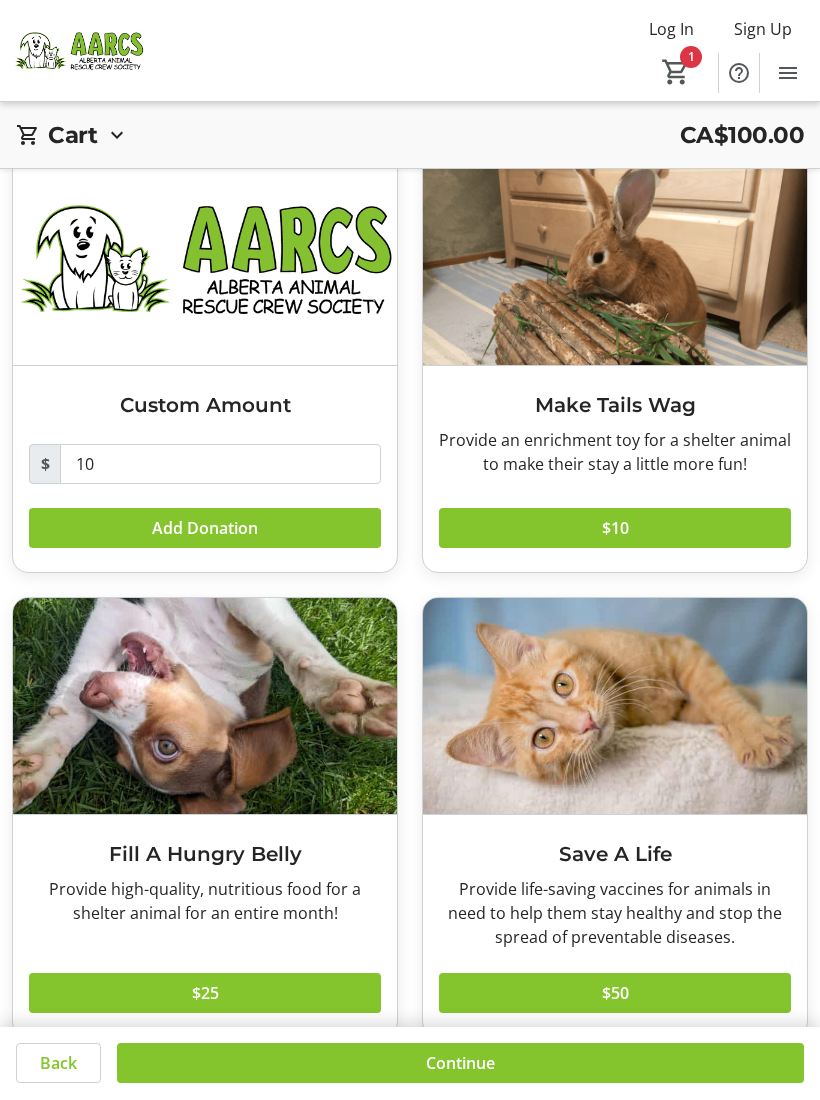 click 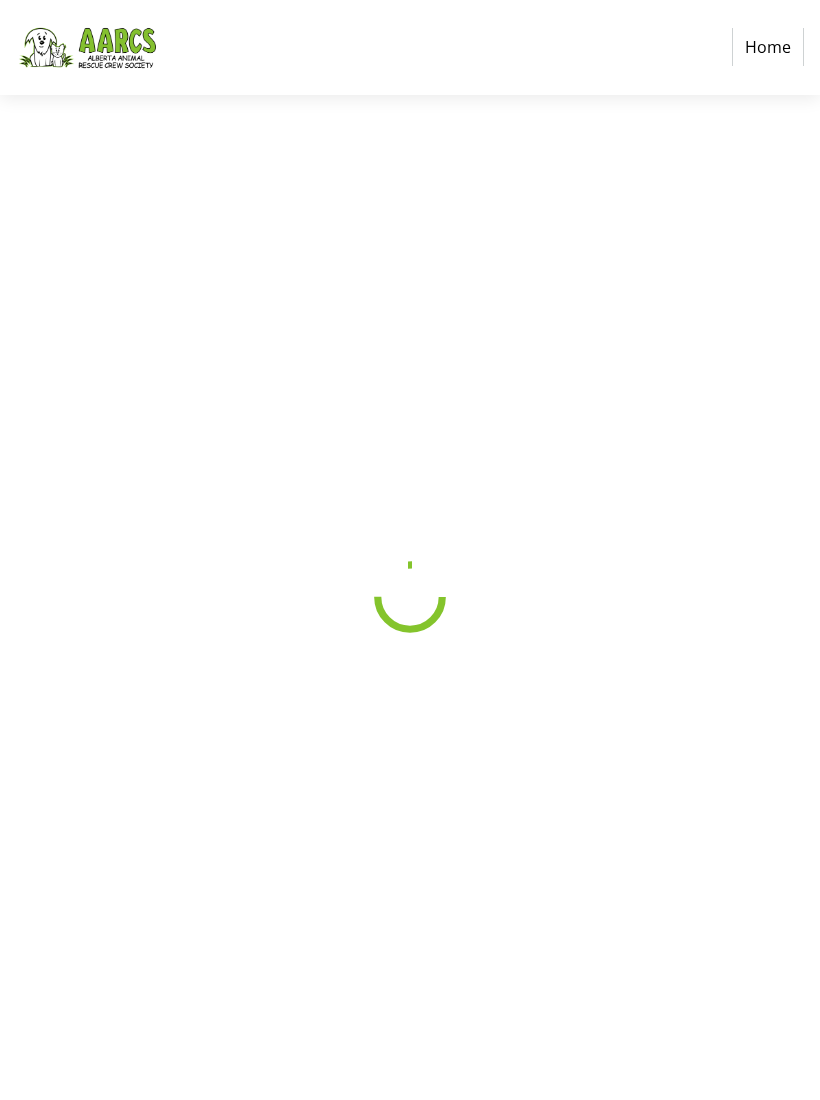 scroll, scrollTop: 0, scrollLeft: 0, axis: both 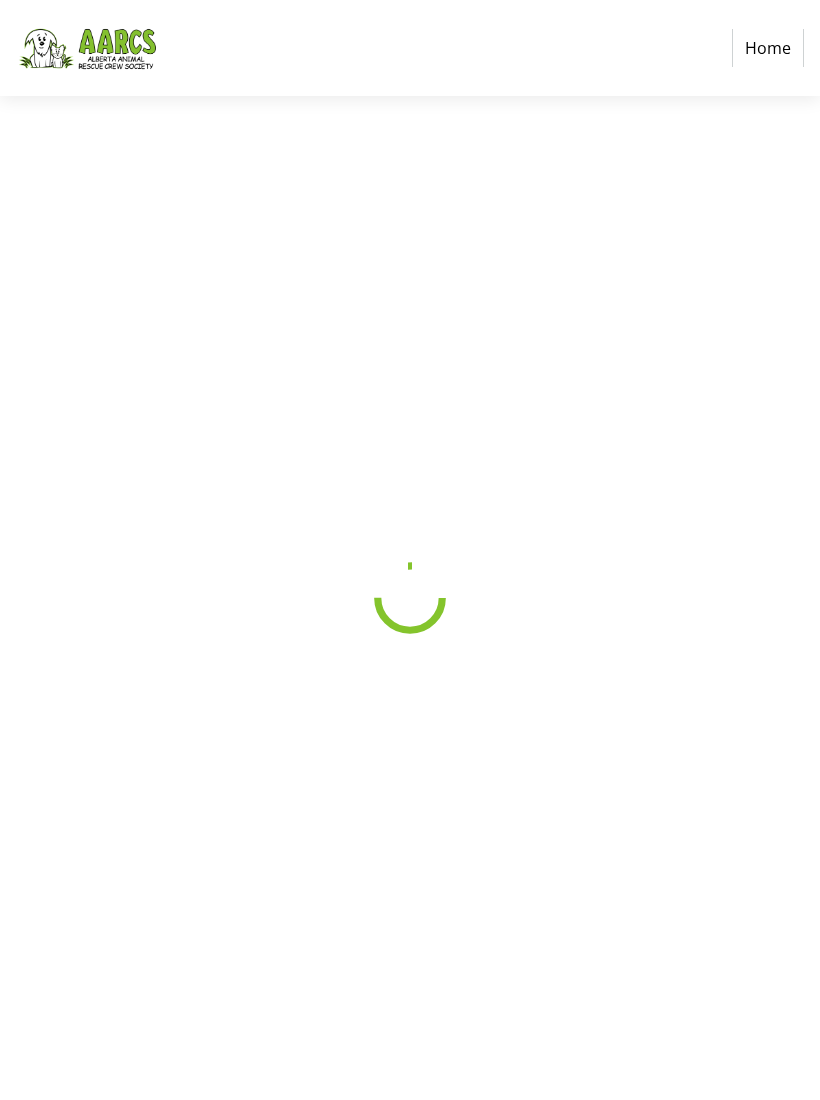 select on "CA" 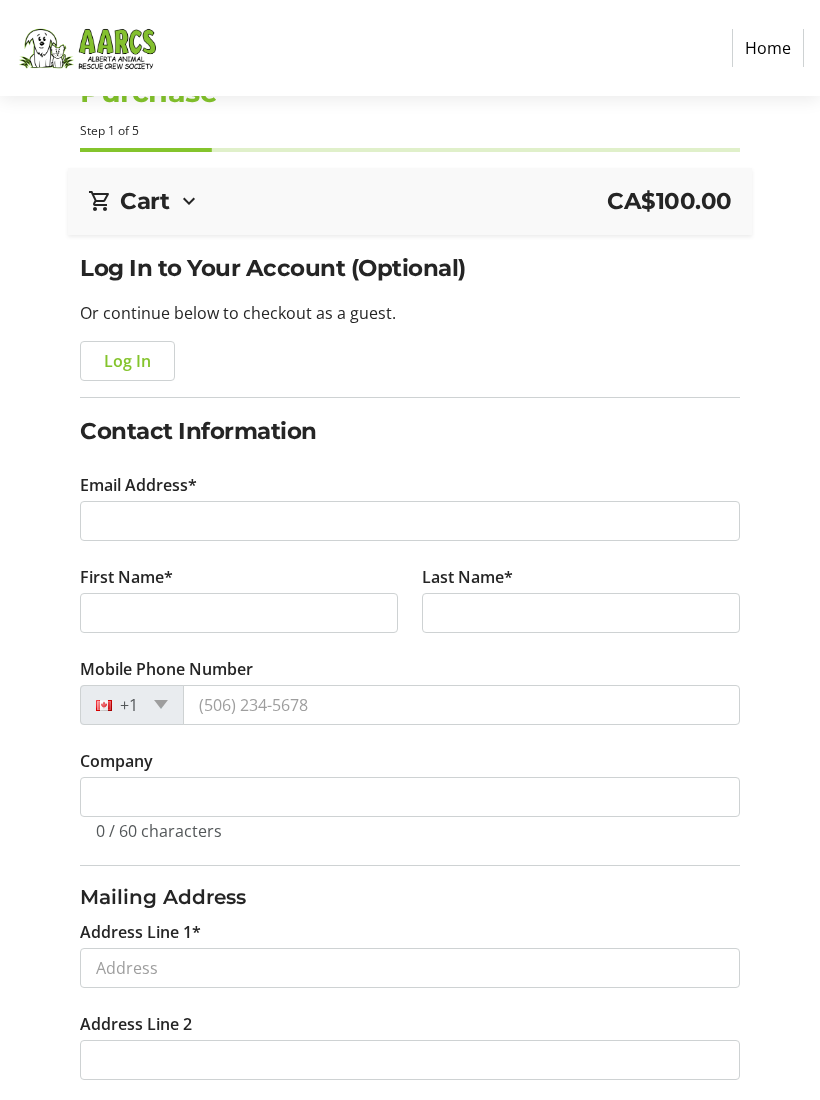 scroll, scrollTop: 29, scrollLeft: 0, axis: vertical 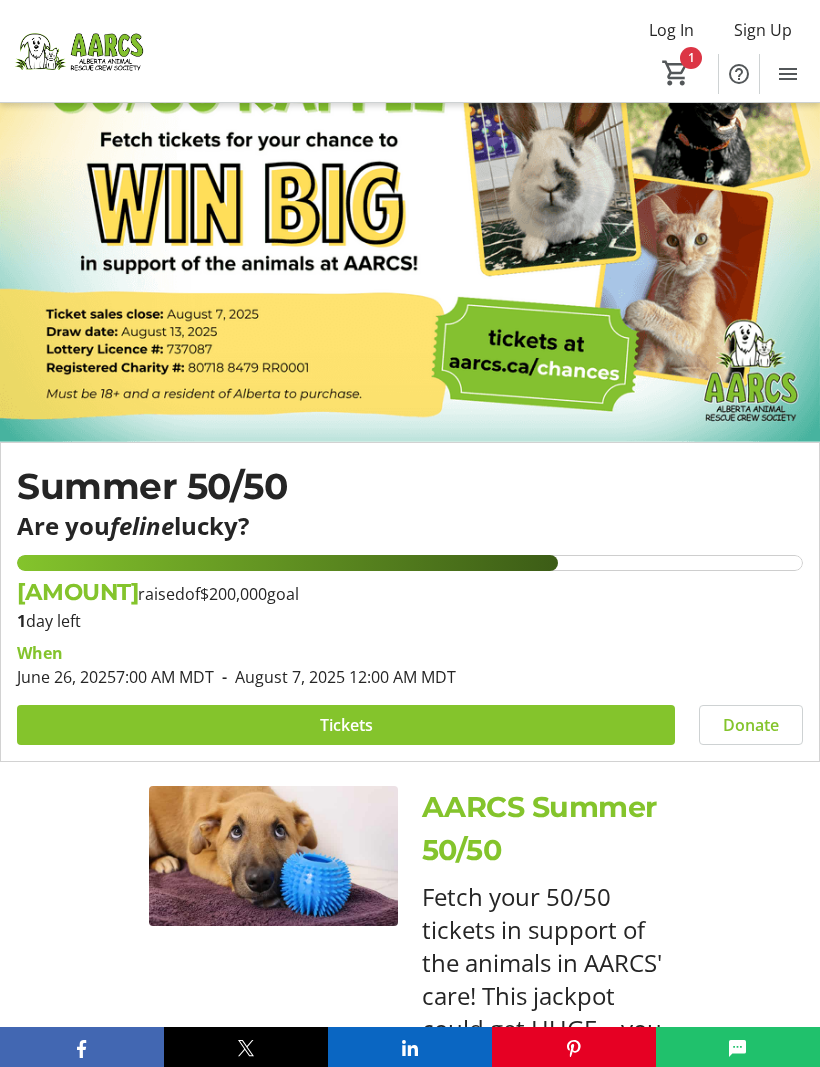 click at bounding box center [346, 725] 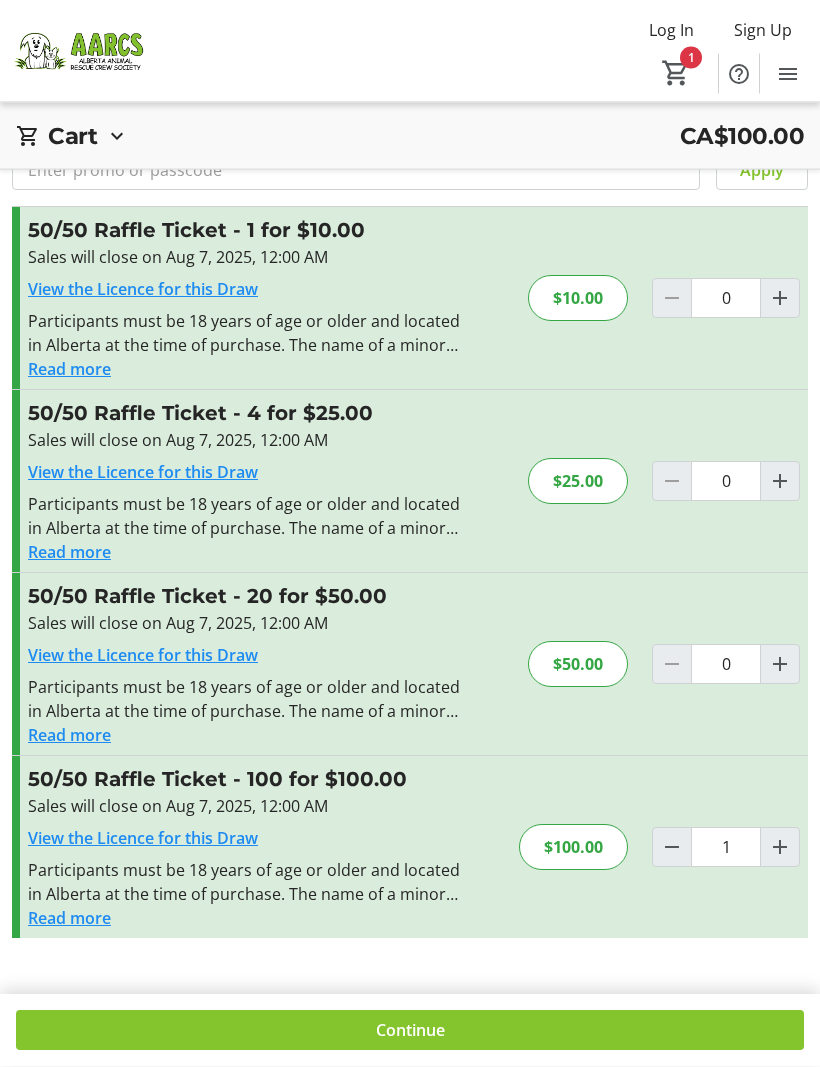 scroll, scrollTop: 72, scrollLeft: 0, axis: vertical 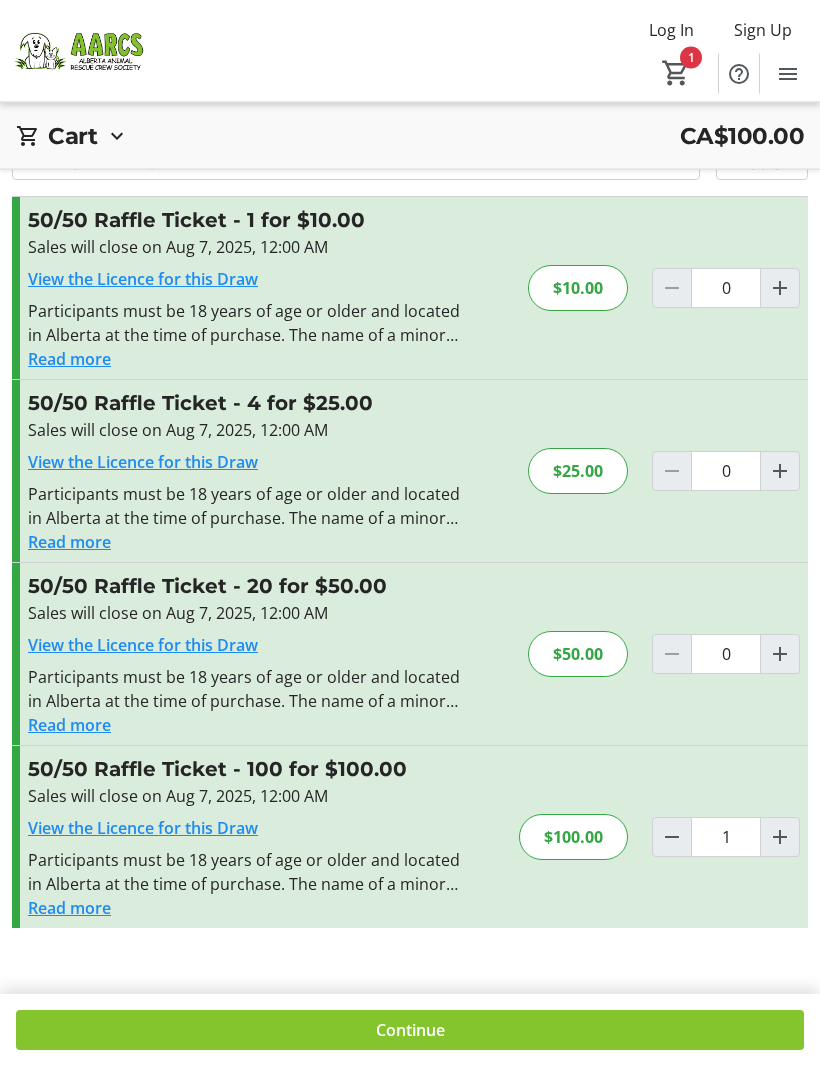 click on "$100.00" 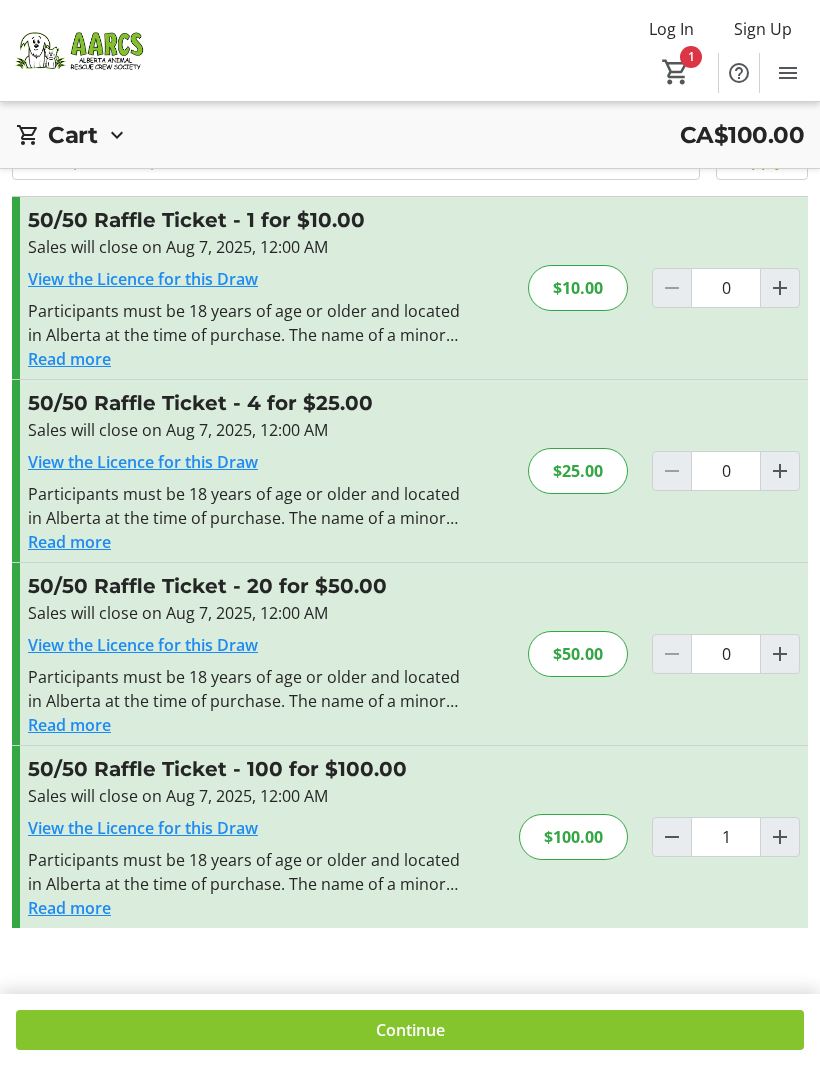 click 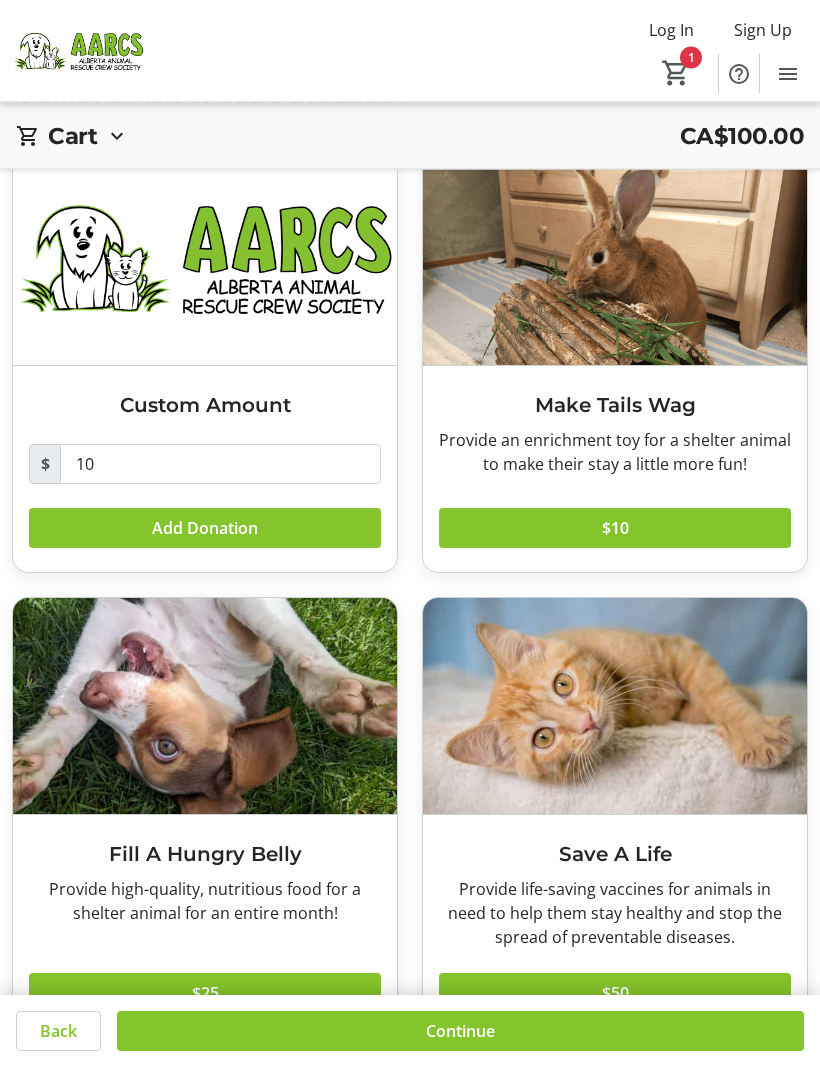scroll, scrollTop: 95, scrollLeft: 0, axis: vertical 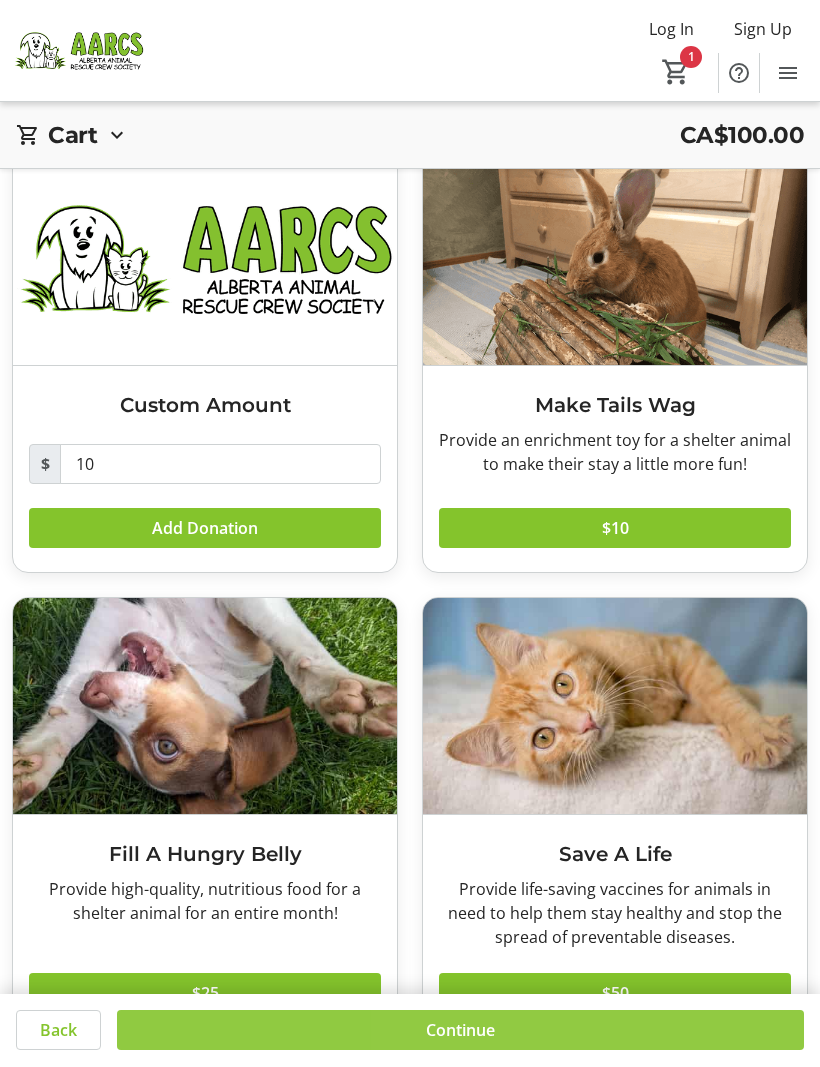 click 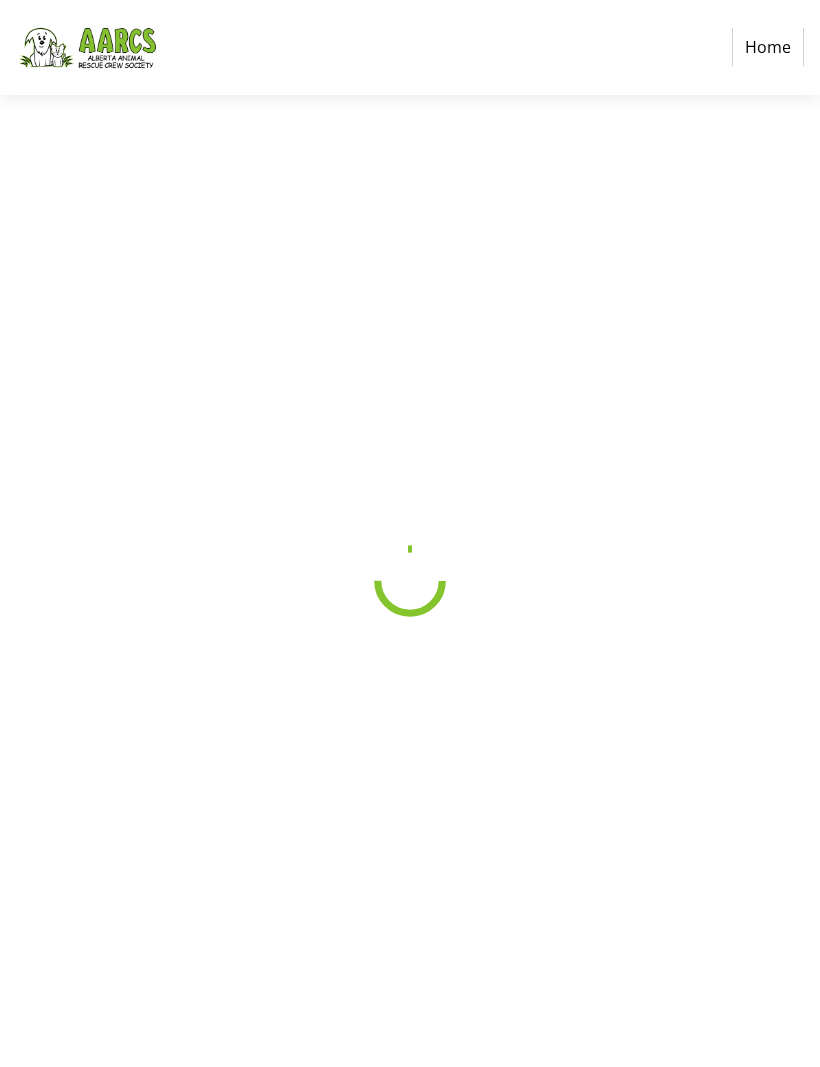 scroll, scrollTop: 0, scrollLeft: 0, axis: both 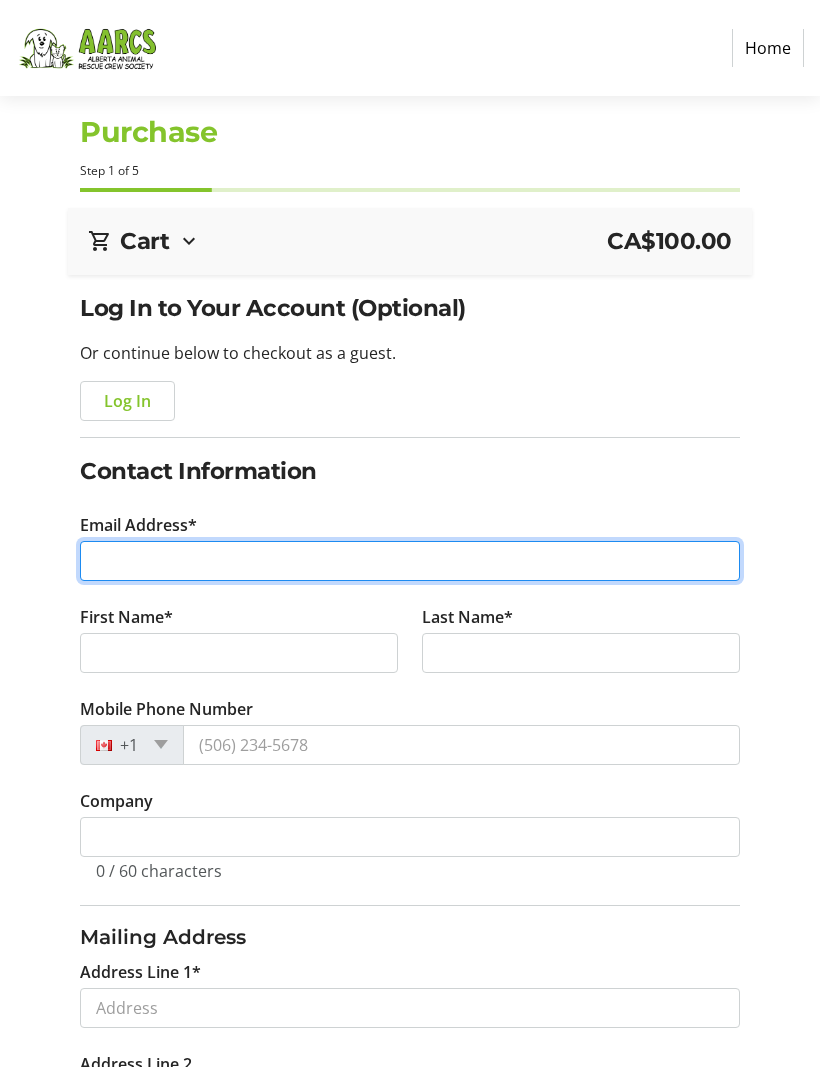 click on "Email Address*" at bounding box center (409, 561) 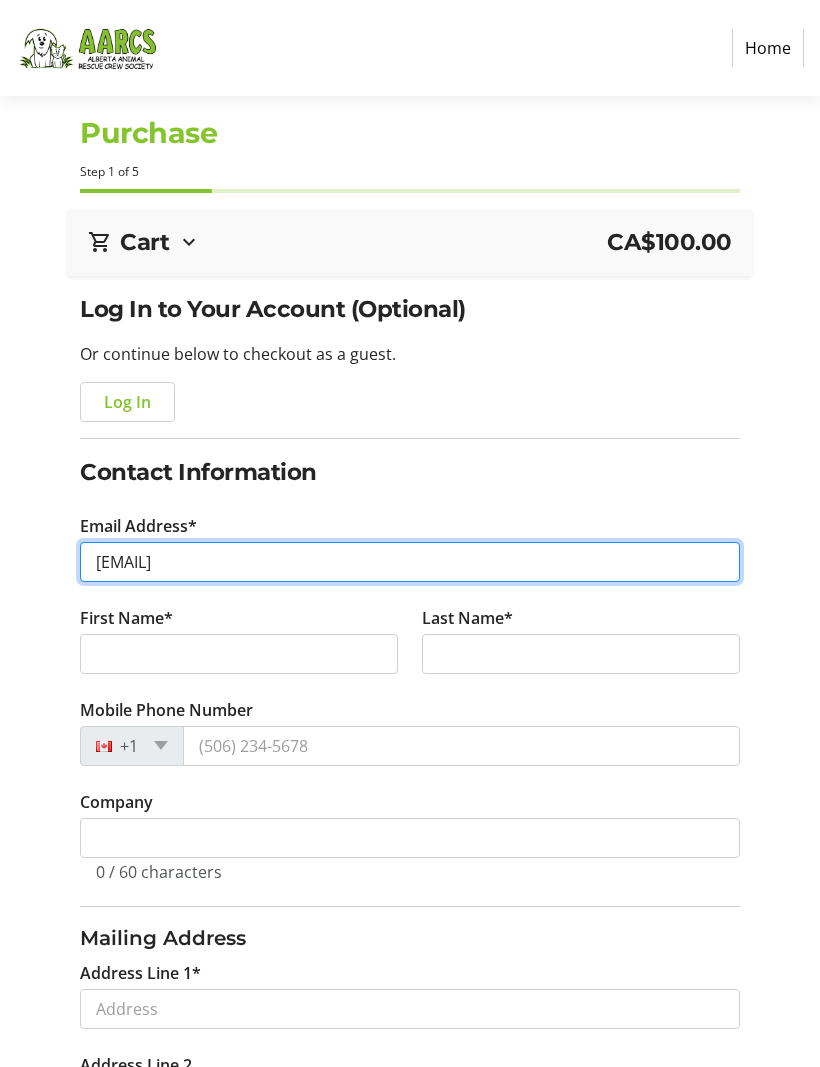 type on "[EMAIL]" 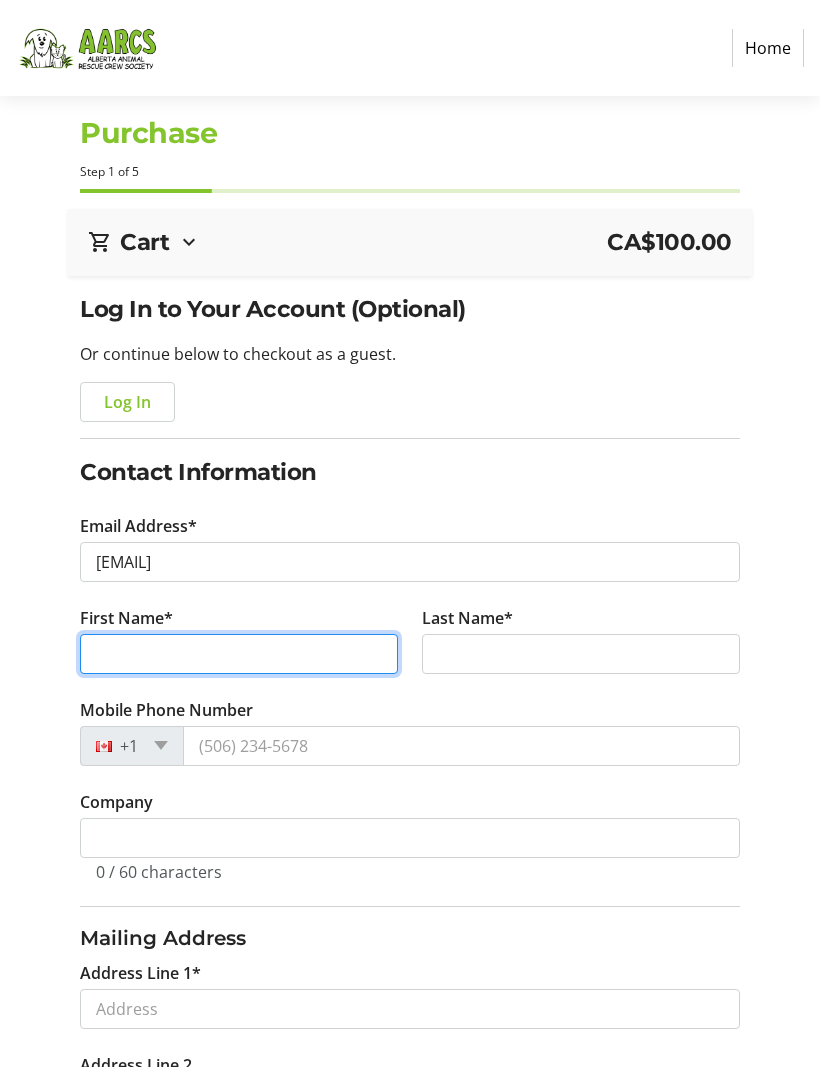 click on "First Name*" at bounding box center [239, 654] 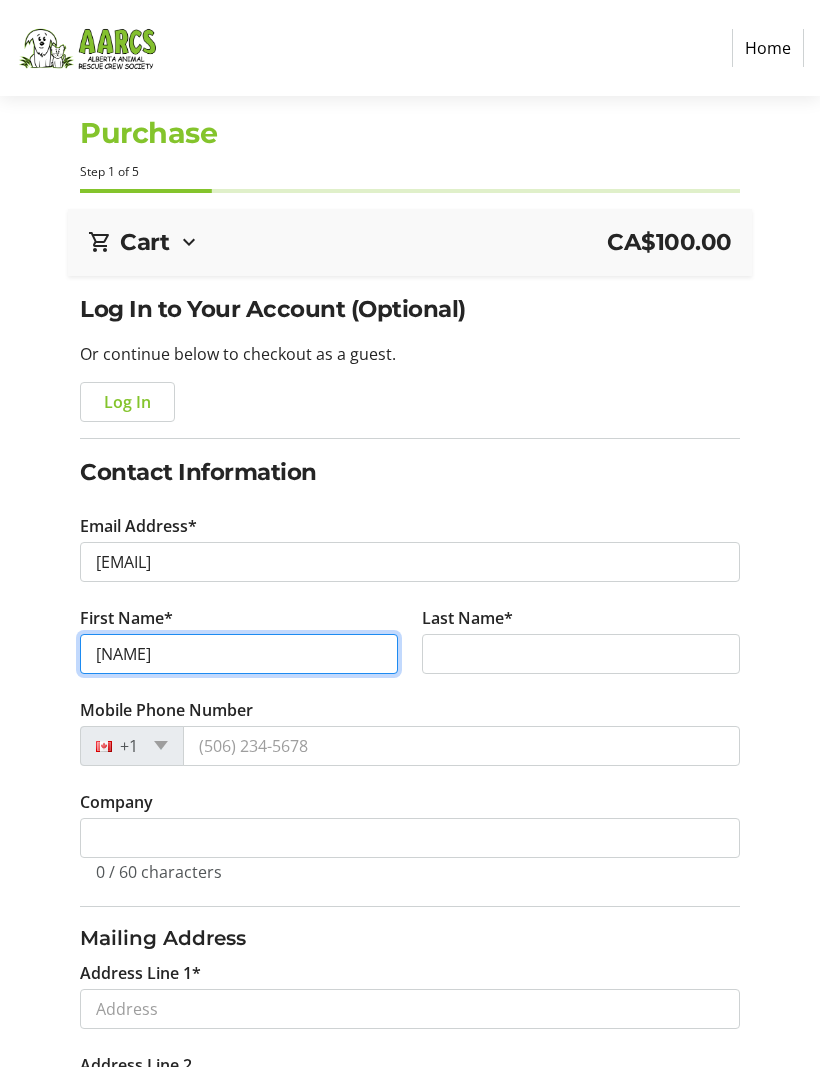 type on "[NAME]" 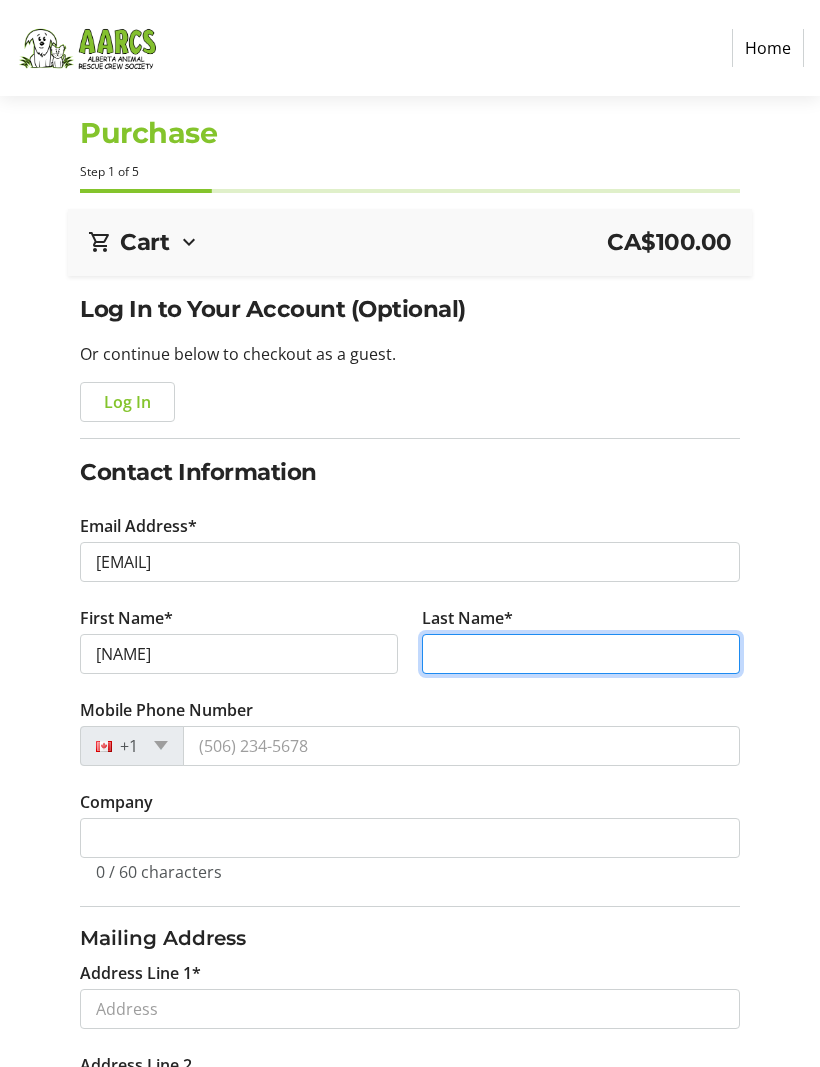 click on "Last Name*" at bounding box center (581, 654) 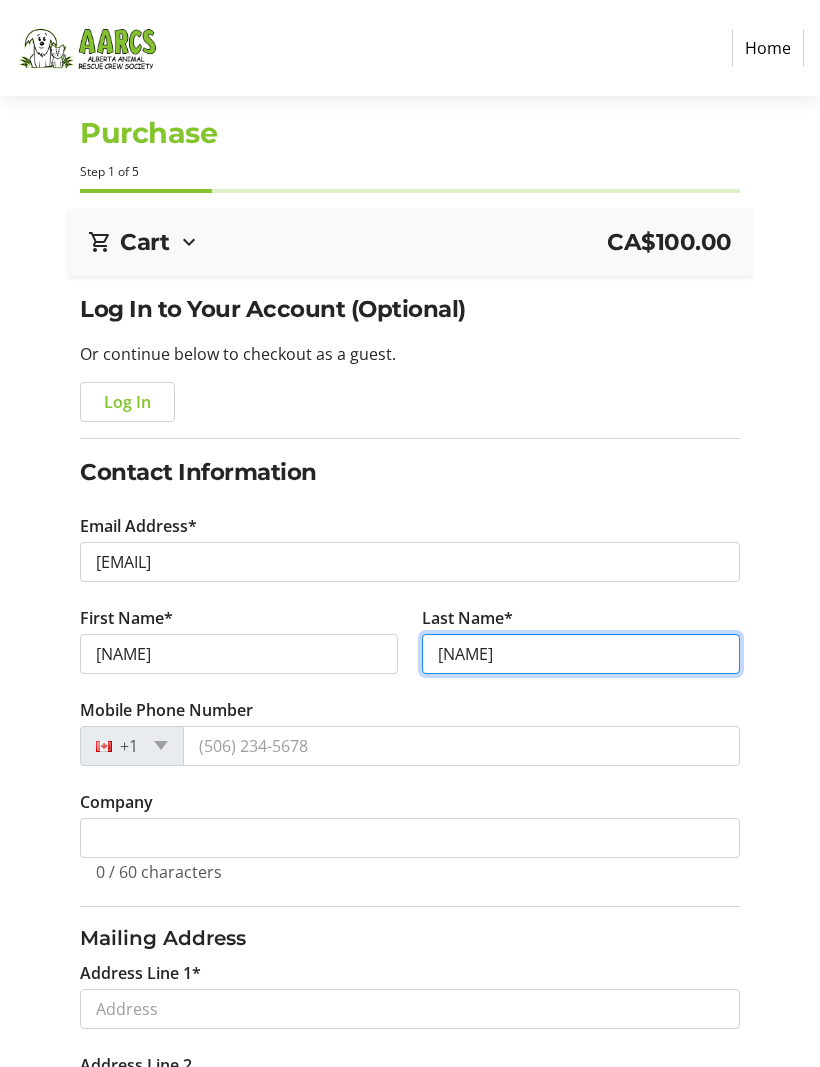 type on "[NAME]" 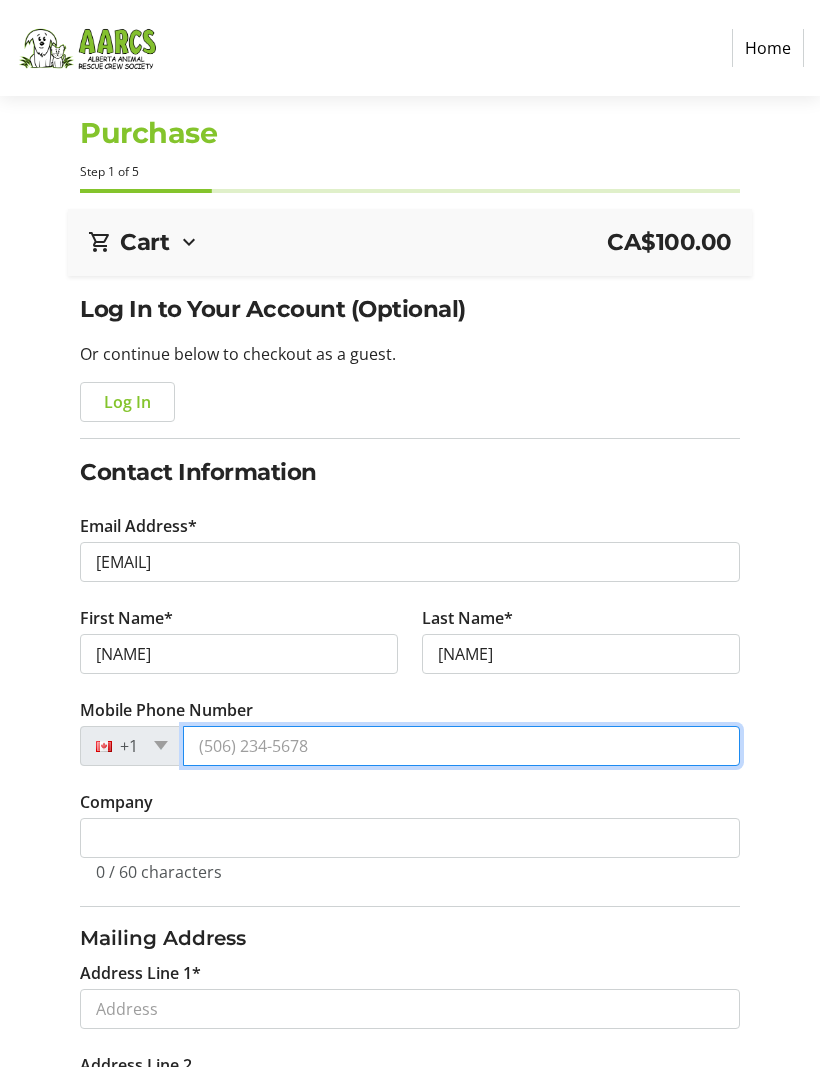 click on "Mobile Phone Number" at bounding box center [461, 746] 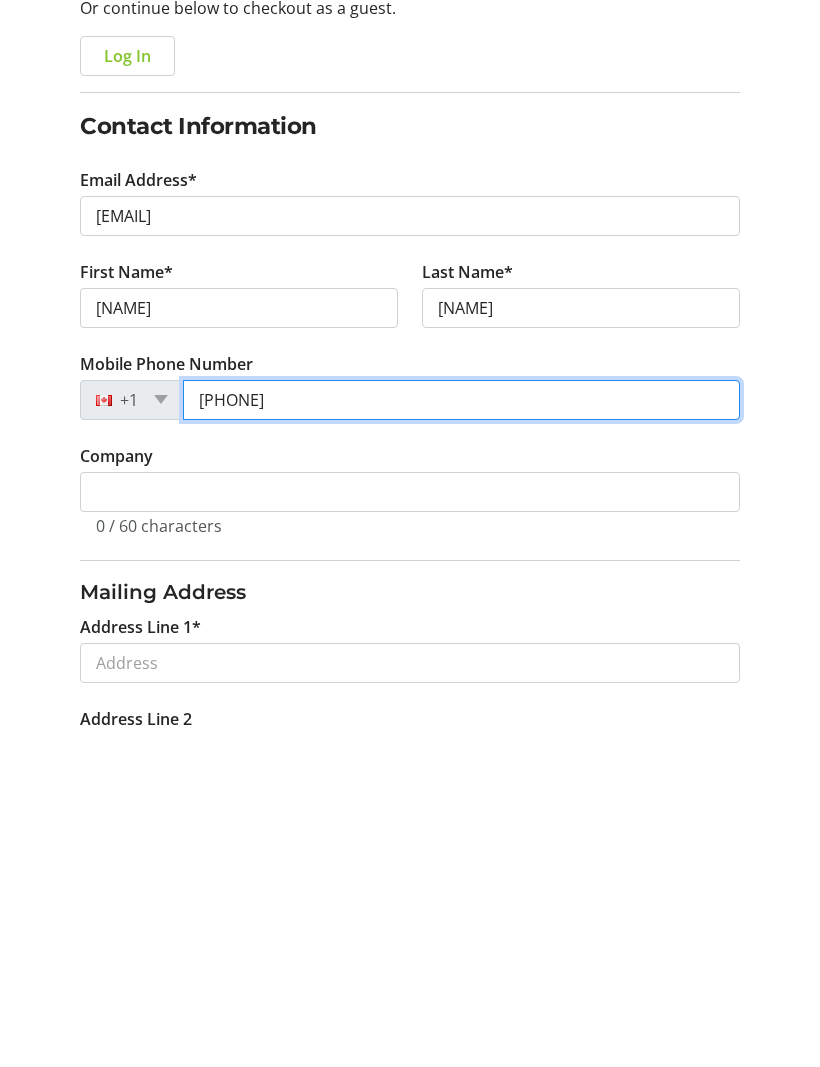 type on "[PHONE]" 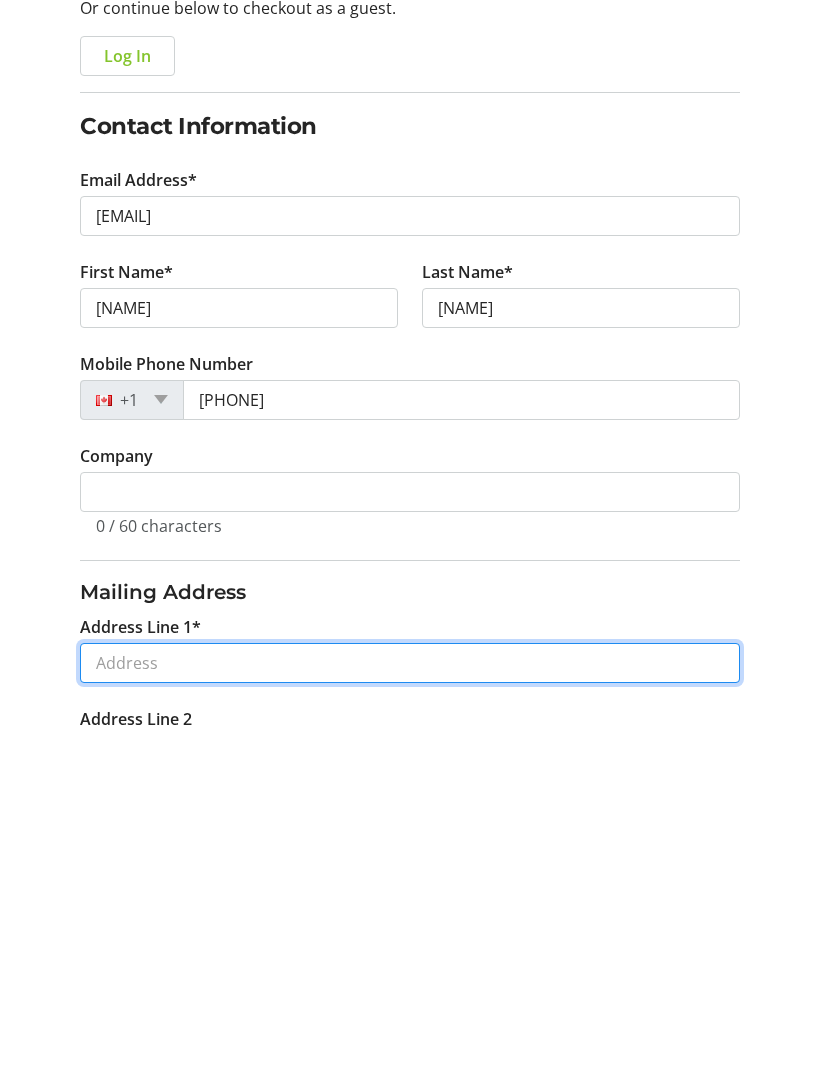 click on "Address Line 1*" at bounding box center (409, 1000) 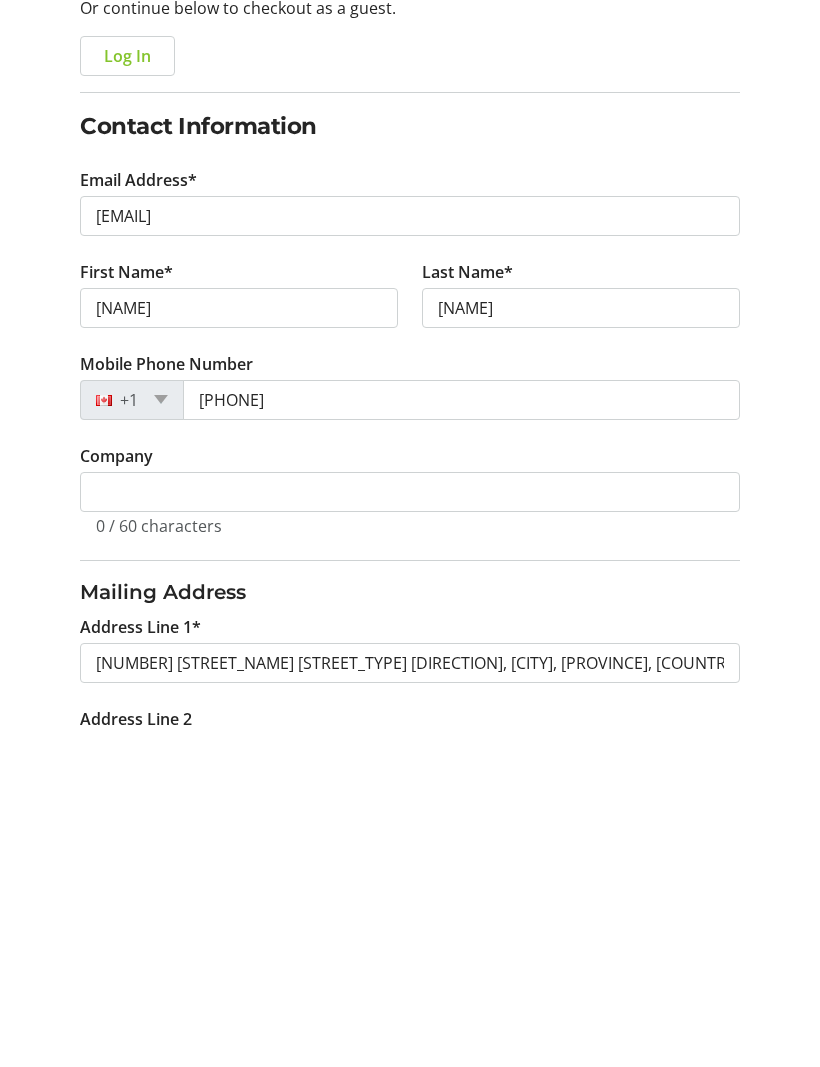 scroll, scrollTop: 346, scrollLeft: 0, axis: vertical 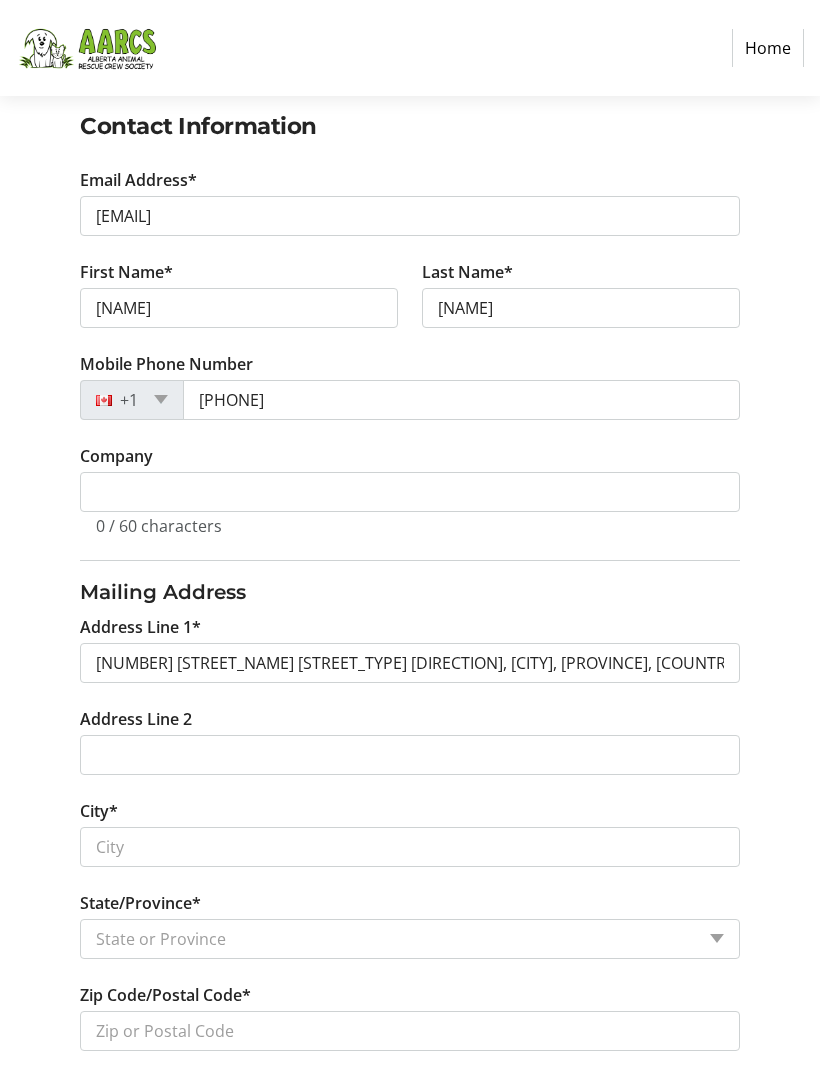 type on "[NUMBER] [STREET_NAME] [STREET_TYPE] [DIRECTION]" 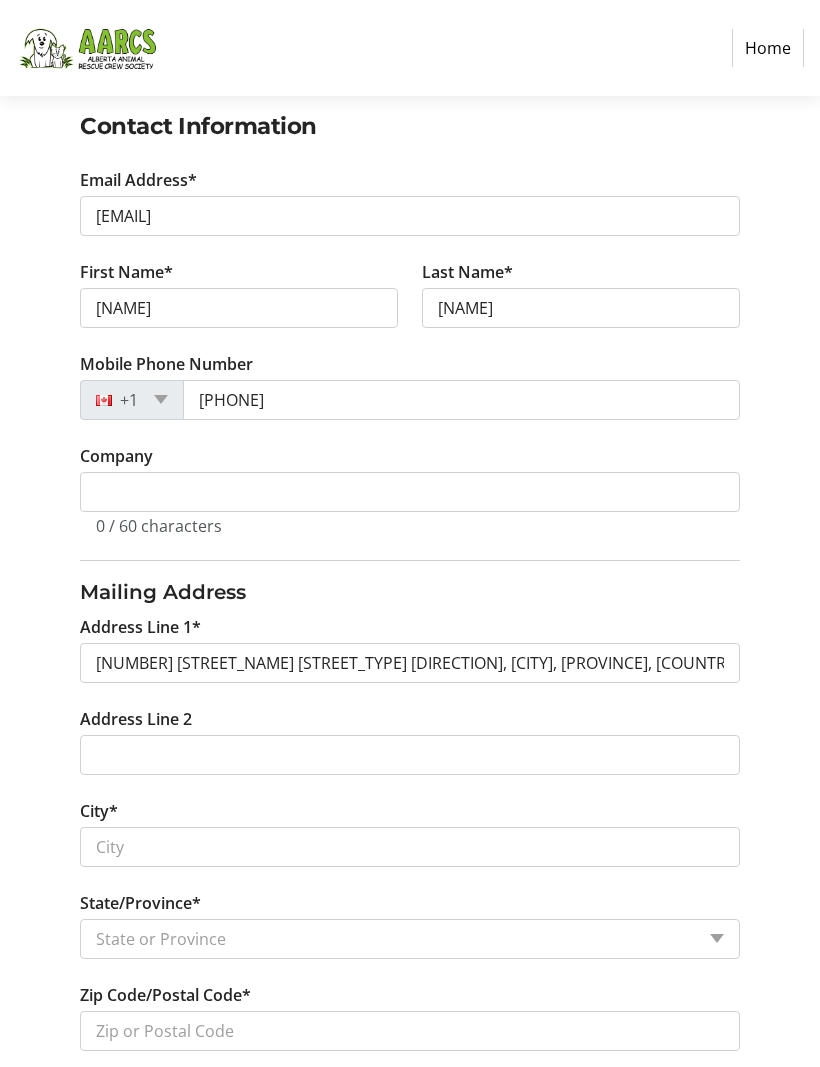 type on "Calgary" 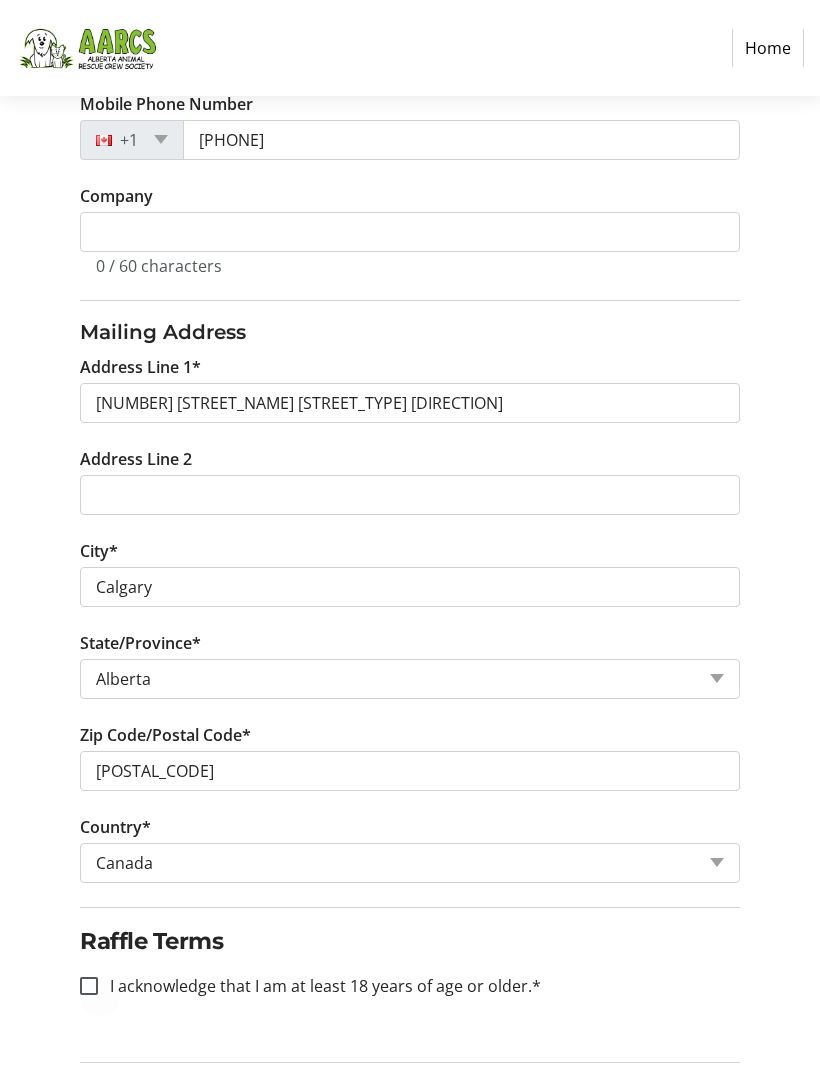 scroll, scrollTop: 605, scrollLeft: 0, axis: vertical 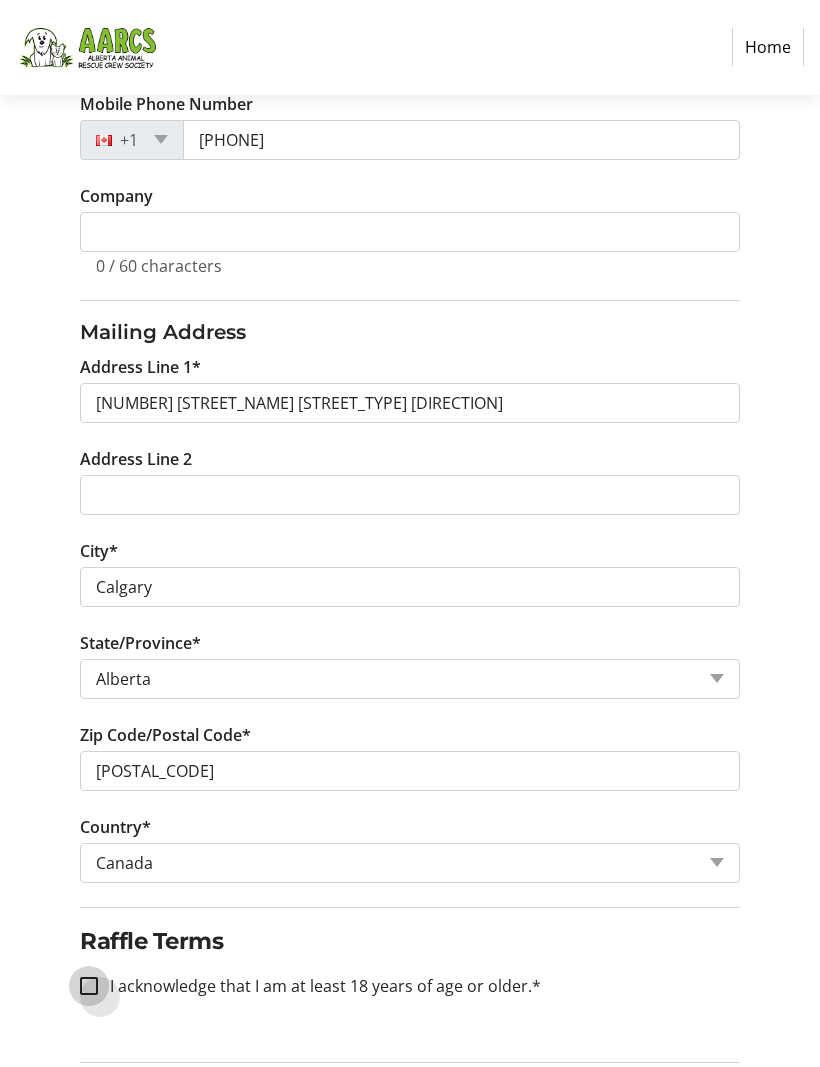 click on "I acknowledge that I am at least 18 years of age or older.*" at bounding box center [89, 987] 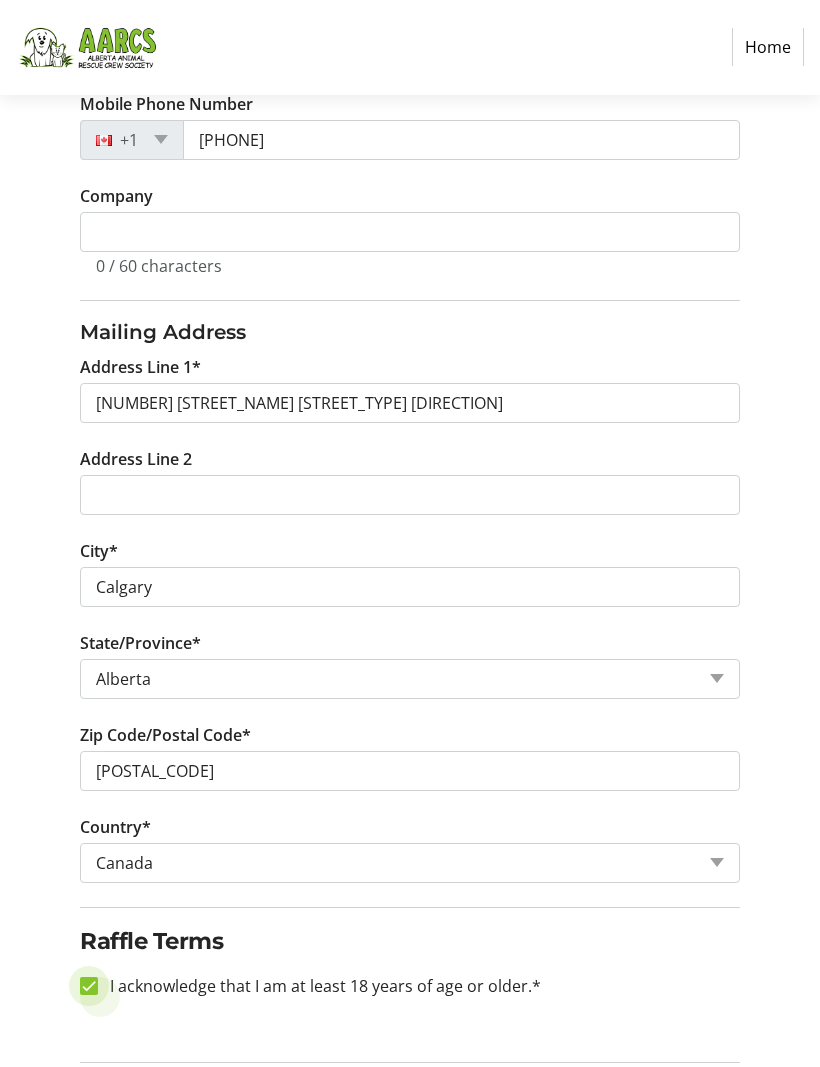 checkbox on "true" 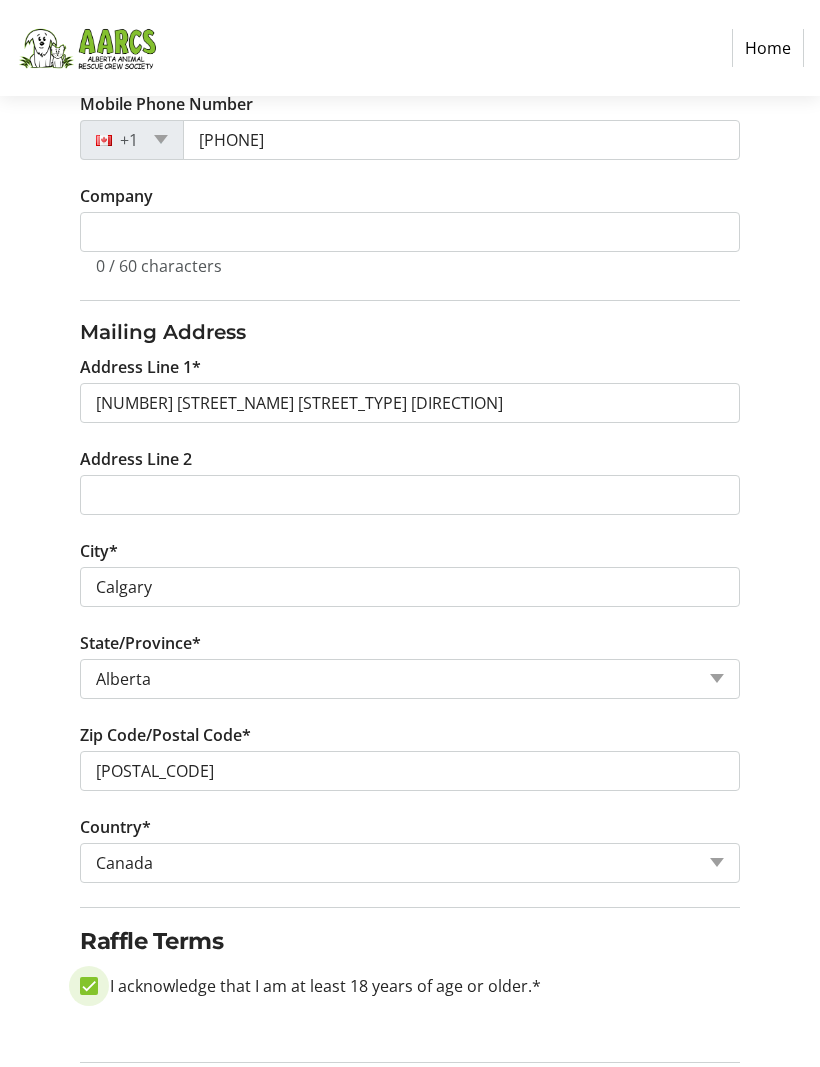 scroll, scrollTop: 605, scrollLeft: 0, axis: vertical 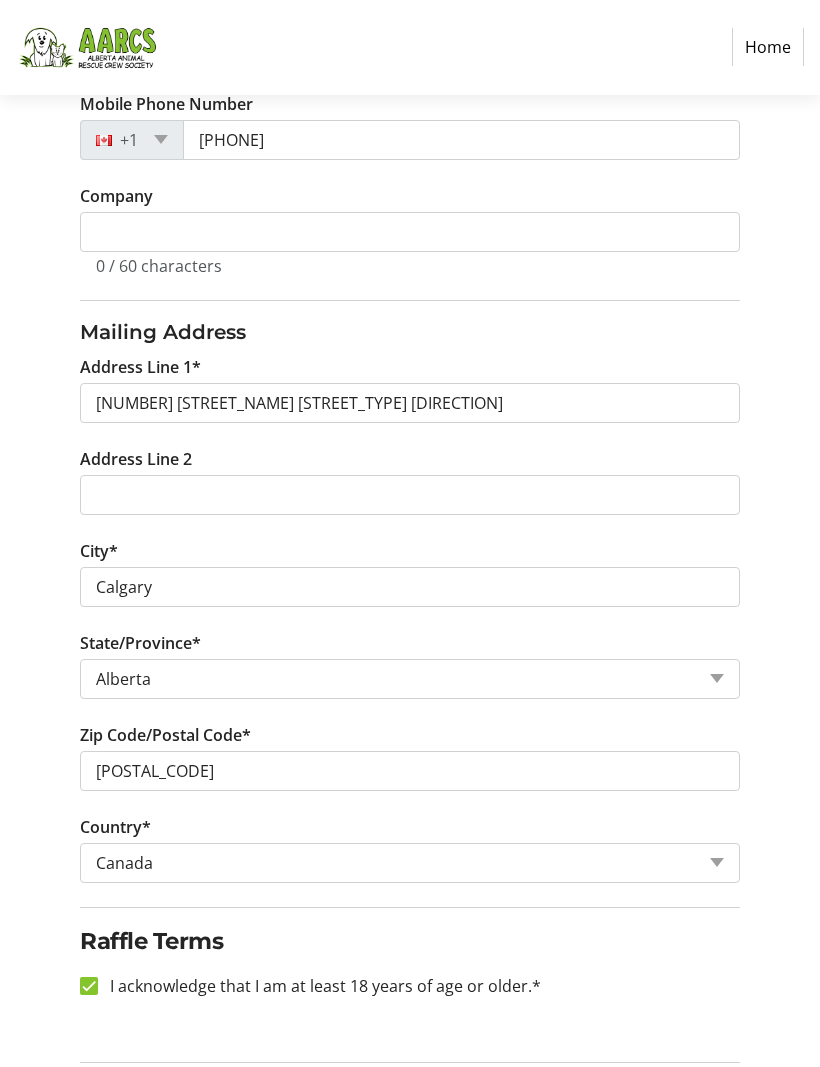 click on "Continue" 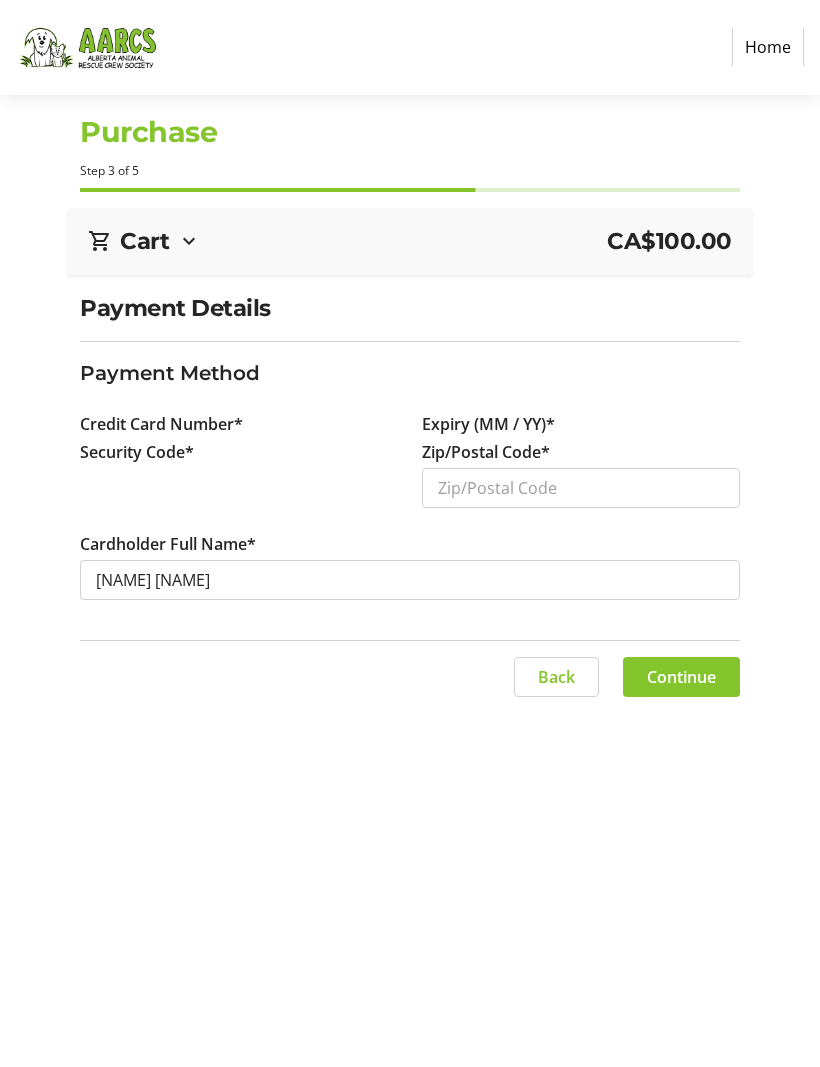 scroll, scrollTop: 0, scrollLeft: 0, axis: both 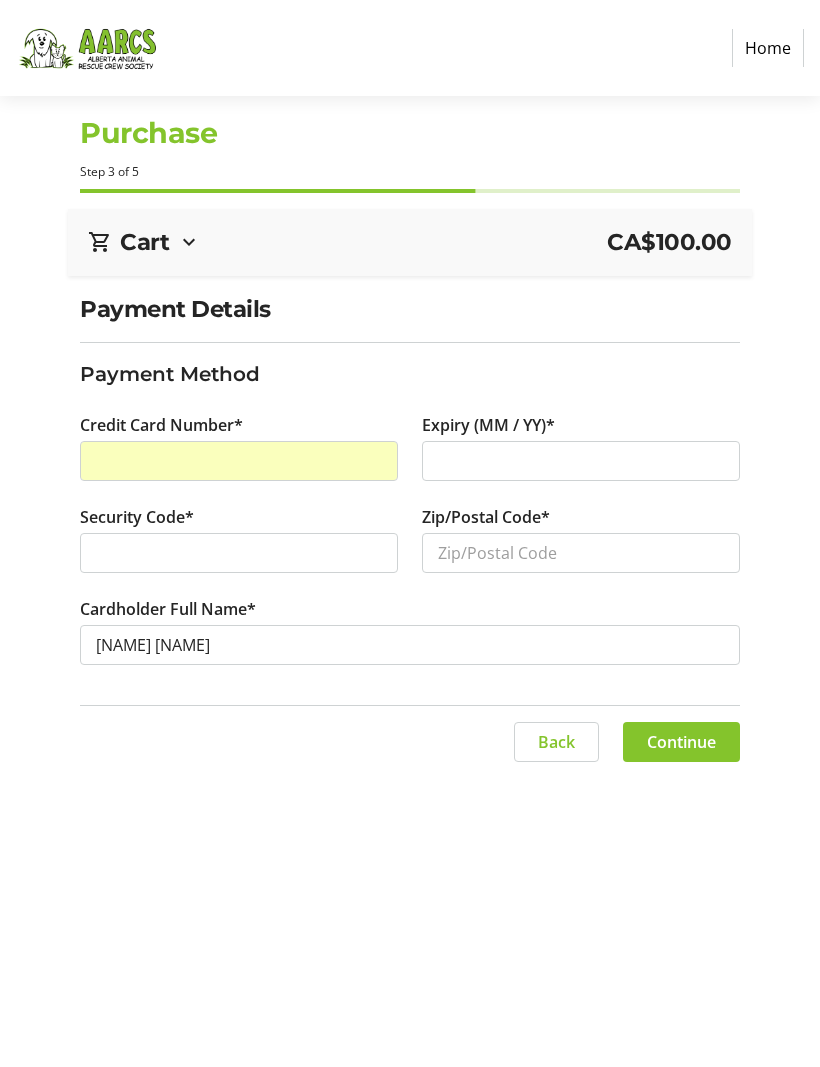 click at bounding box center [581, 461] 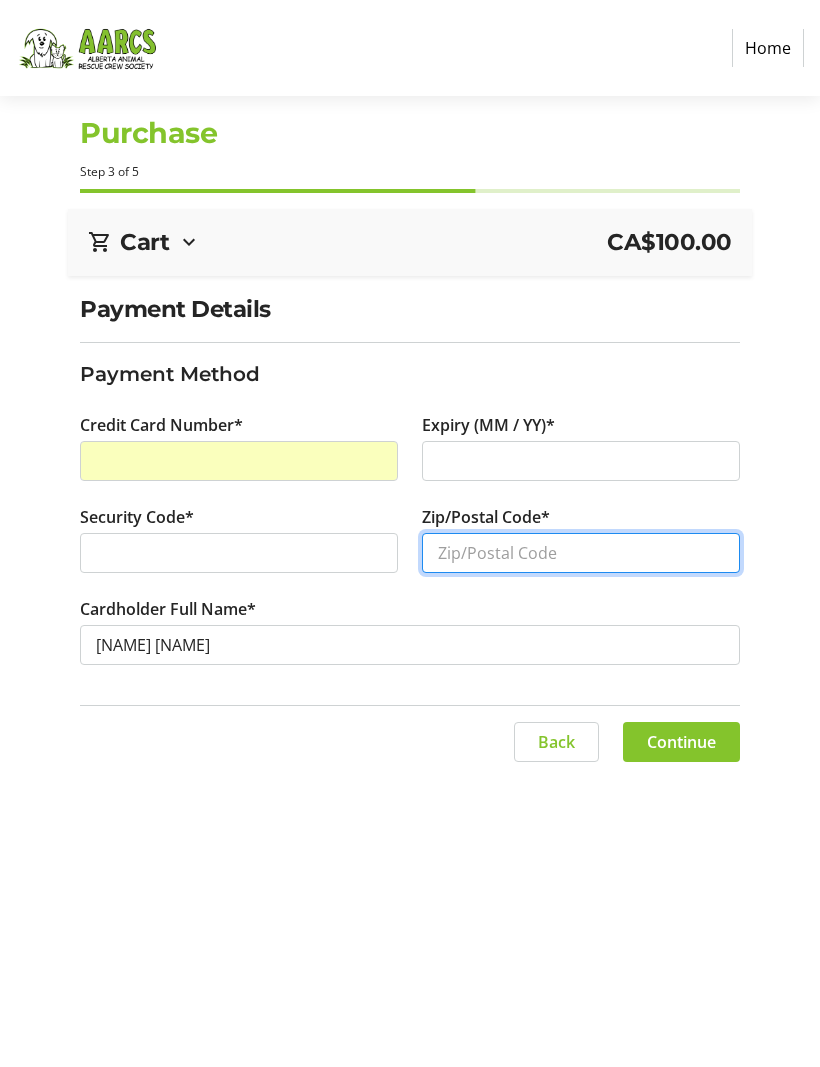 click on "Zip/Postal Code*" at bounding box center [581, 553] 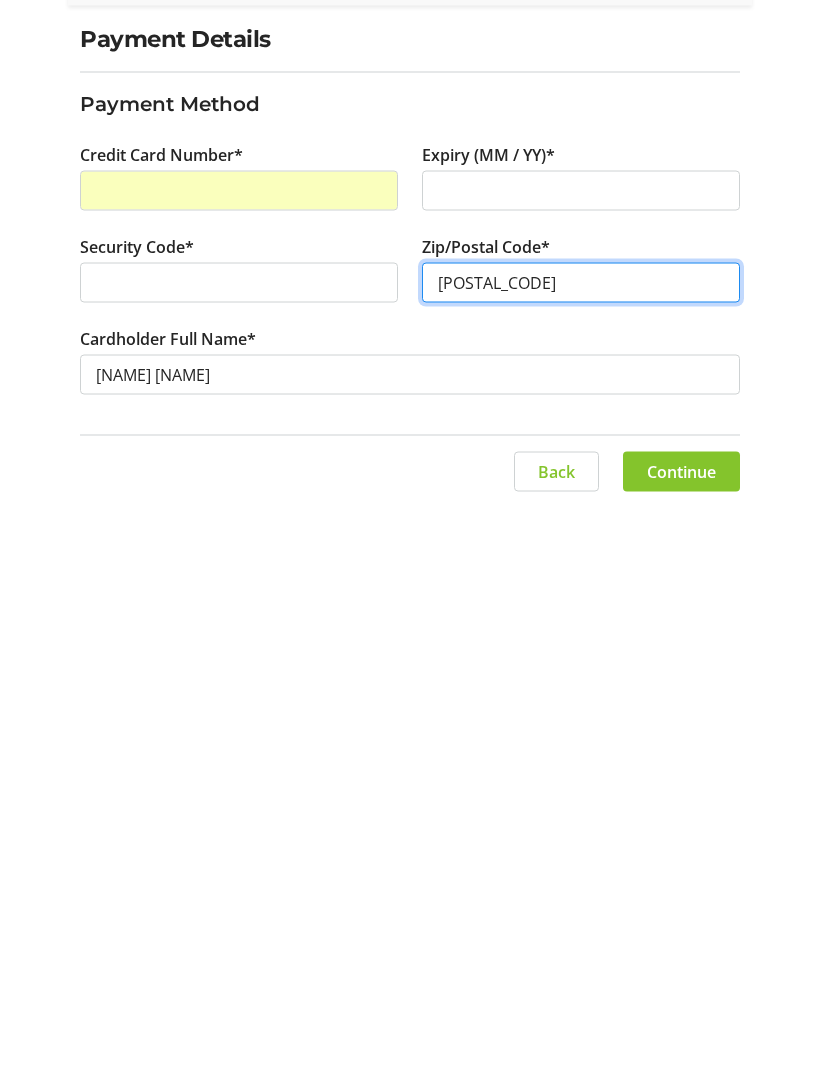 scroll, scrollTop: 0, scrollLeft: 0, axis: both 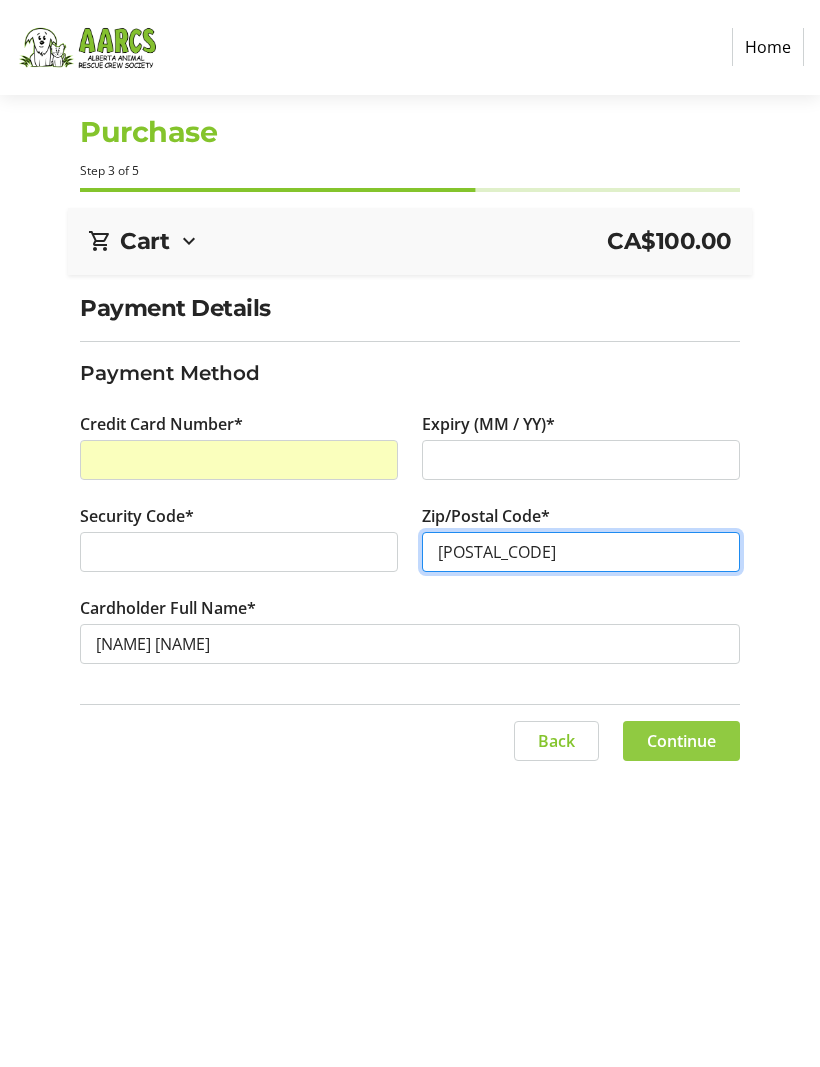type on "[POSTAL_CODE]" 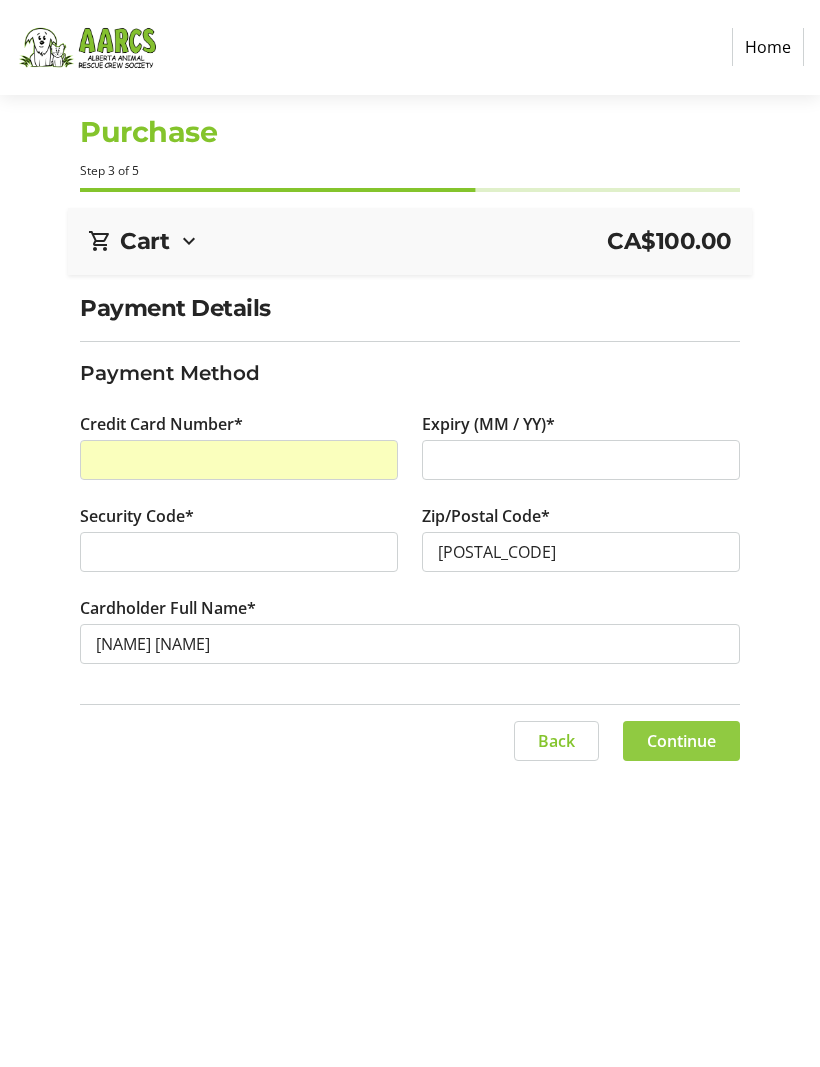 click on "Continue" 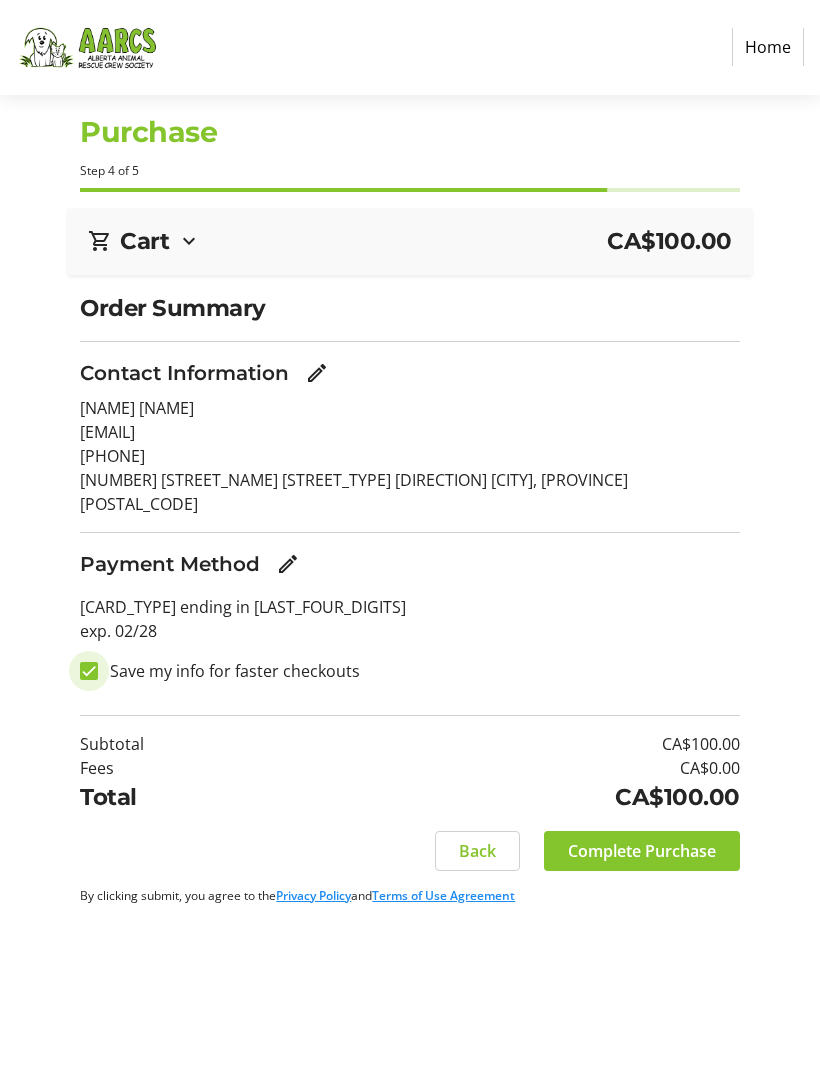 click on "Save my info for faster checkouts" at bounding box center (89, 672) 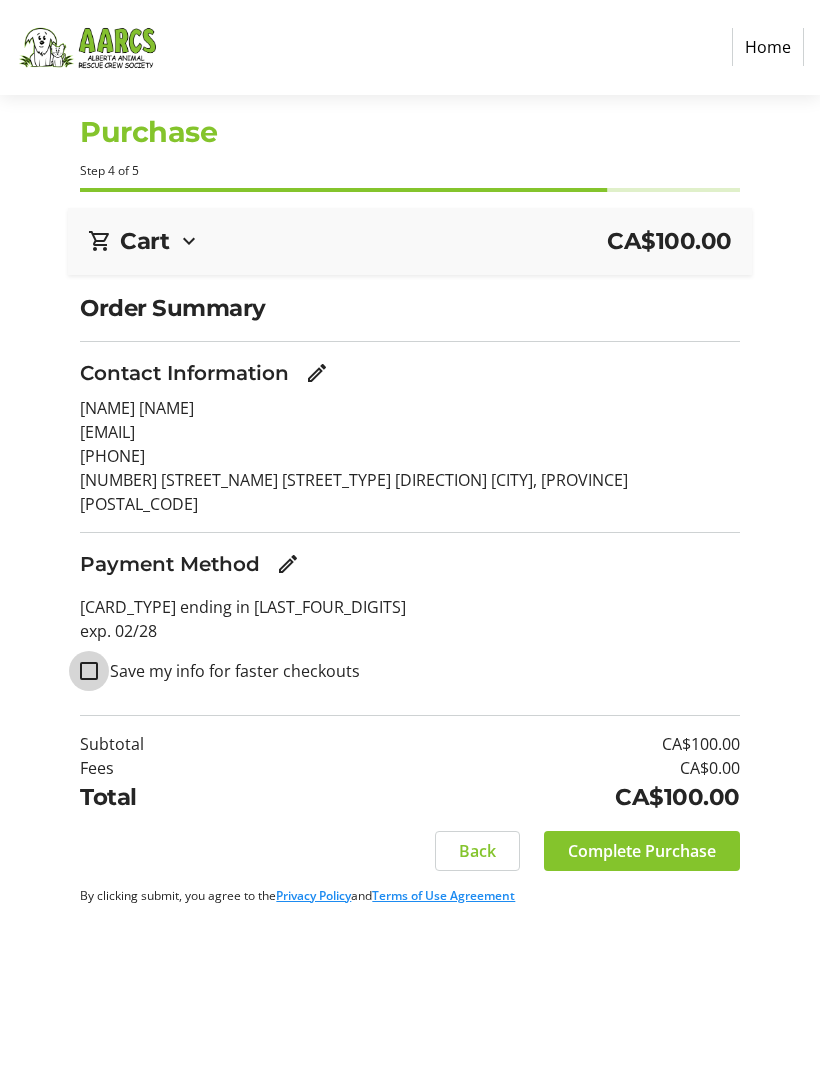 checkbox on "false" 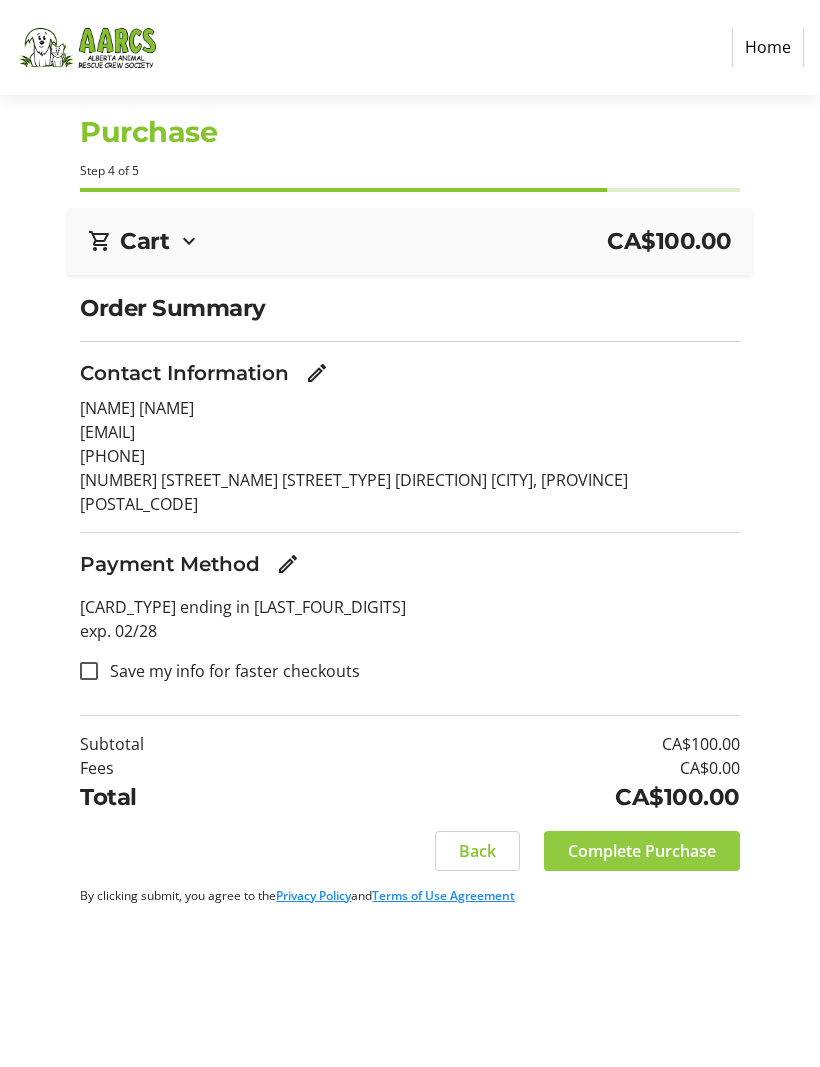 click on "Complete Purchase" 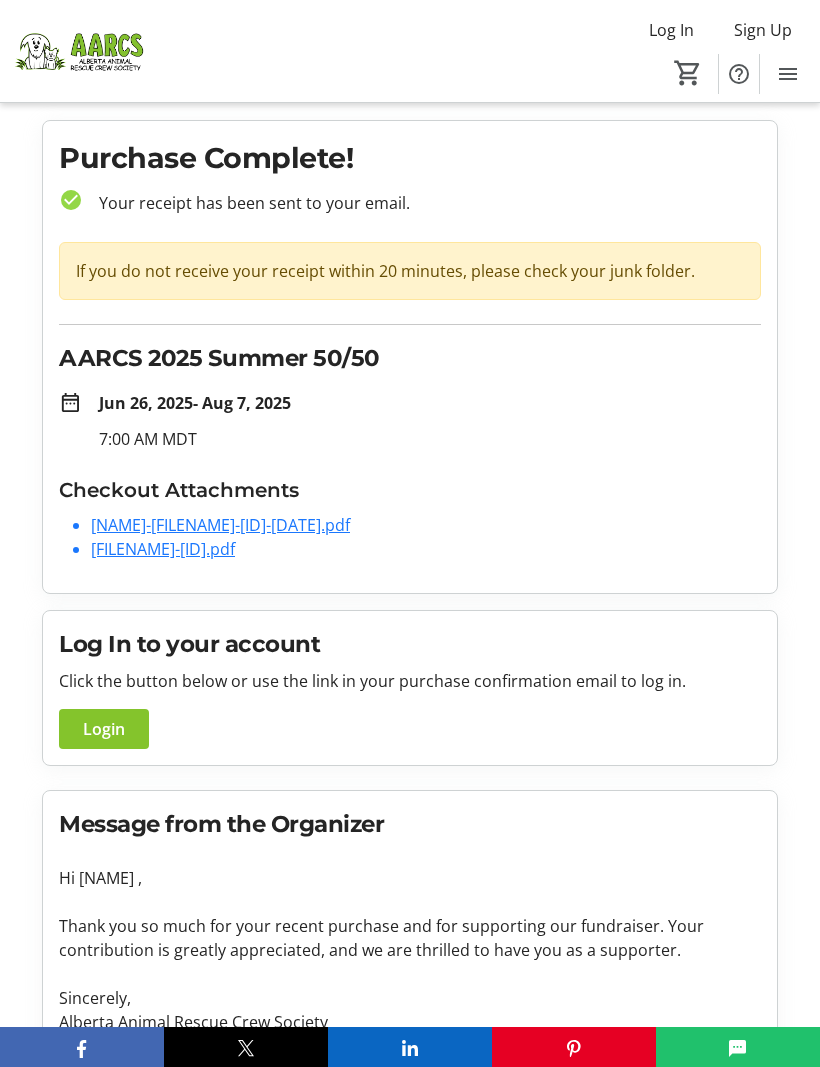 scroll, scrollTop: 0, scrollLeft: 0, axis: both 